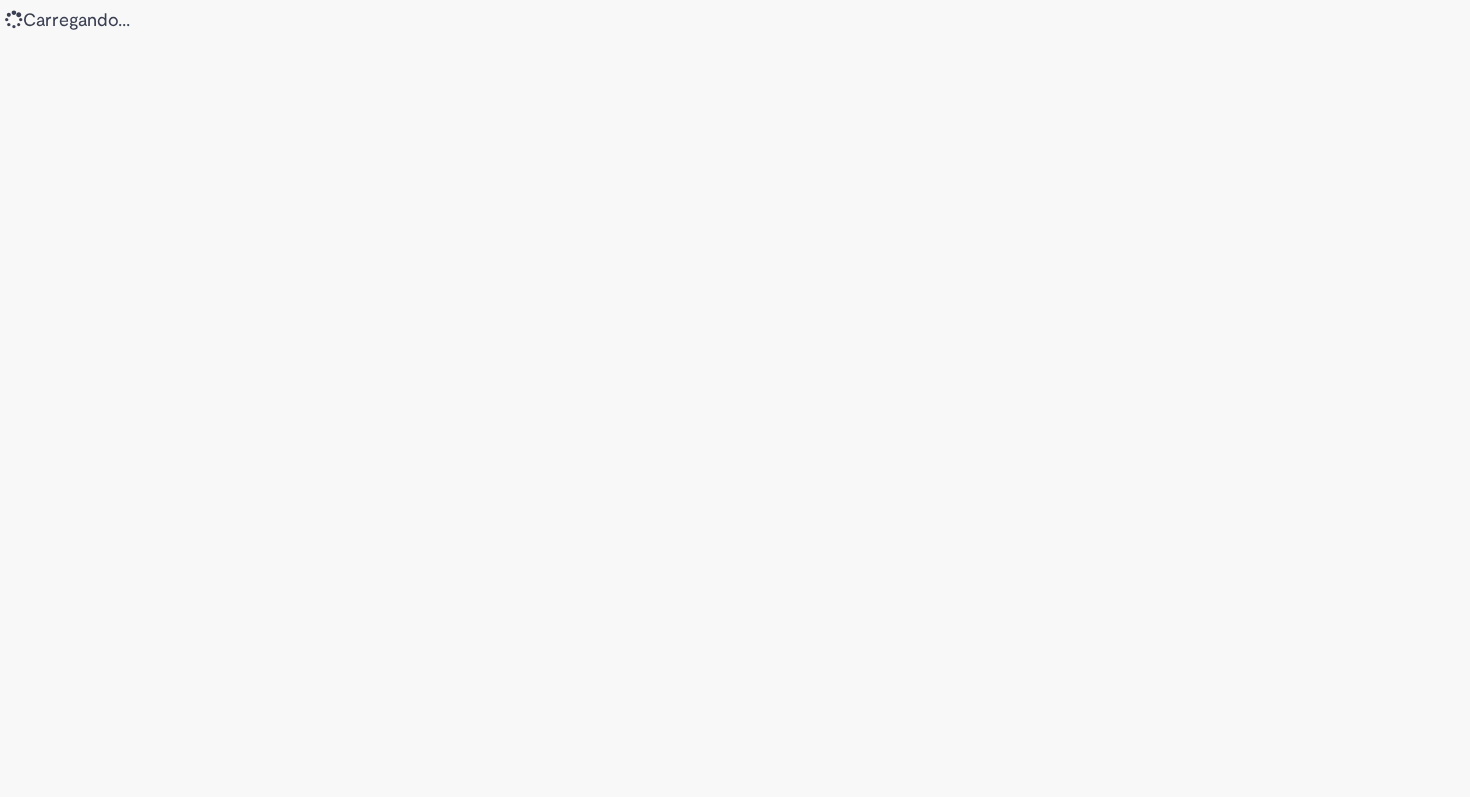 scroll, scrollTop: 0, scrollLeft: 0, axis: both 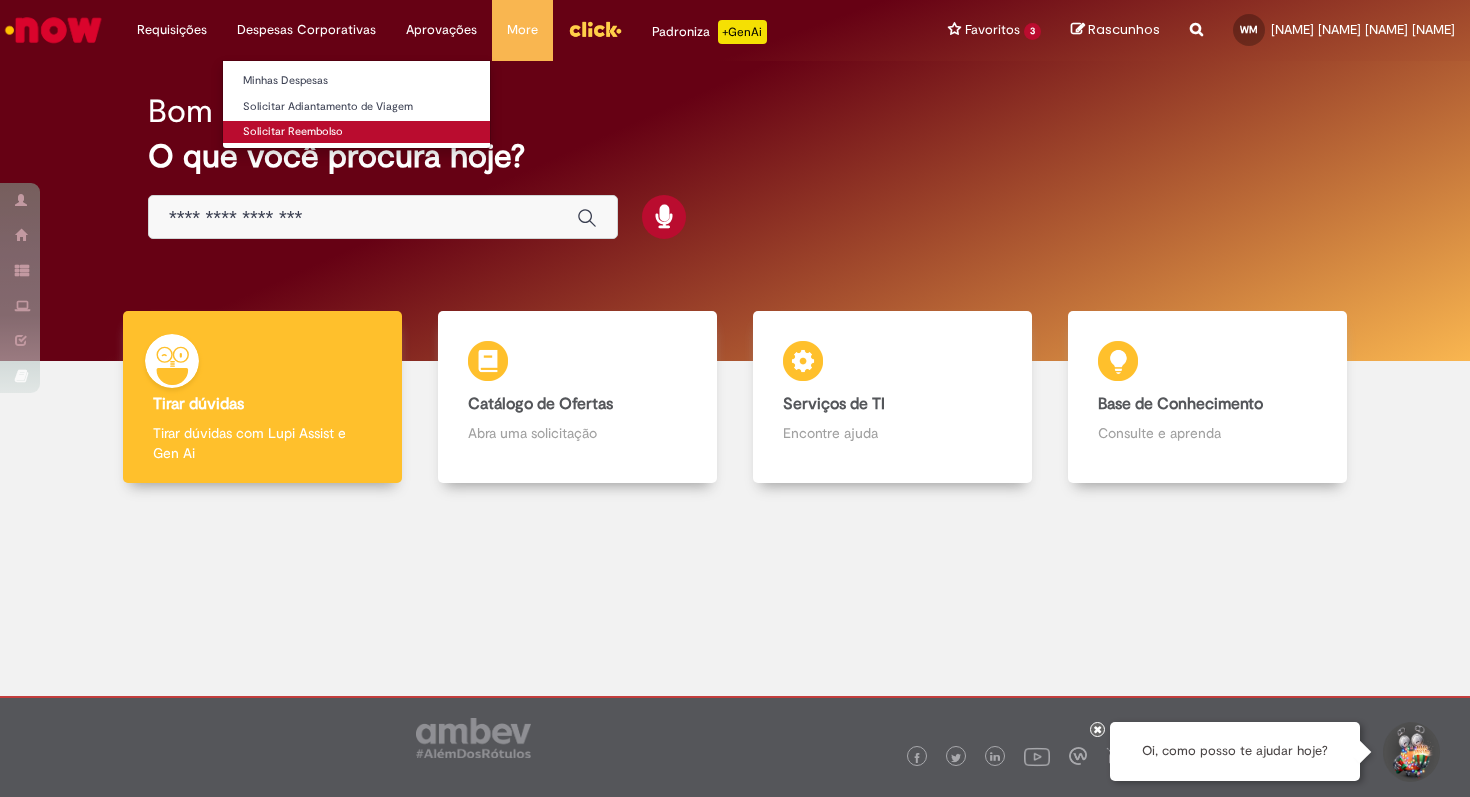 click on "Solicitar Reembolso" at bounding box center [356, 132] 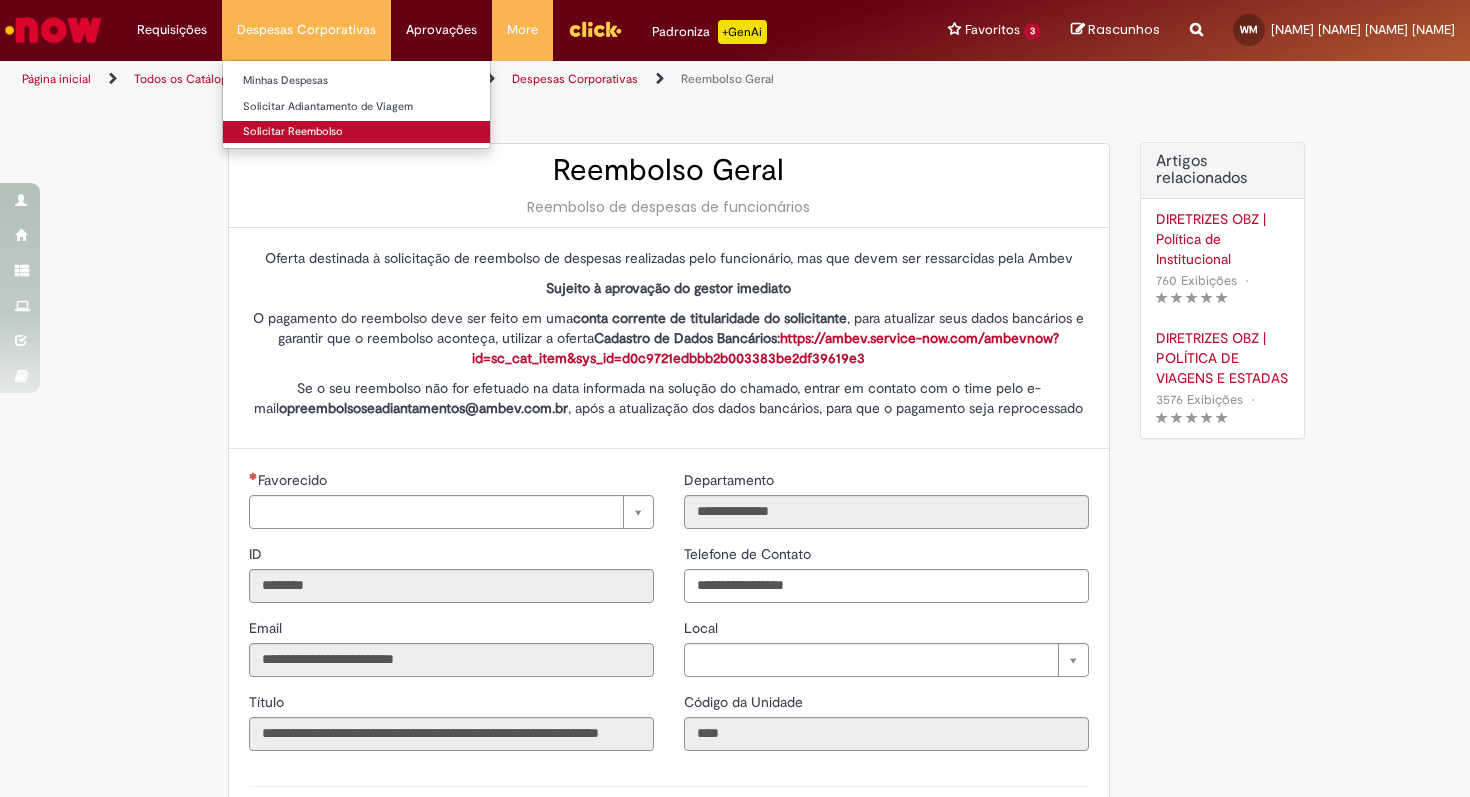 type on "**********" 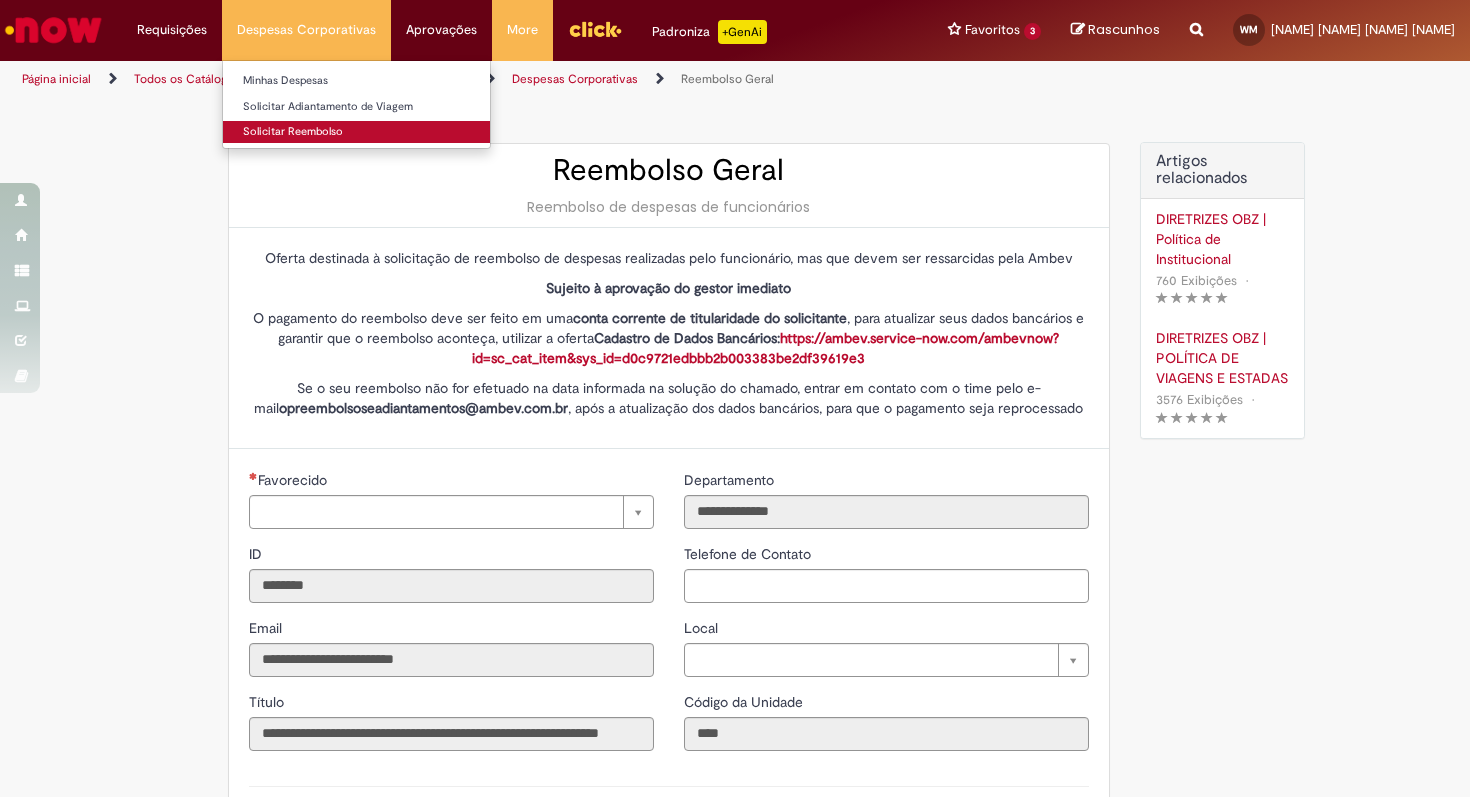 type on "*********" 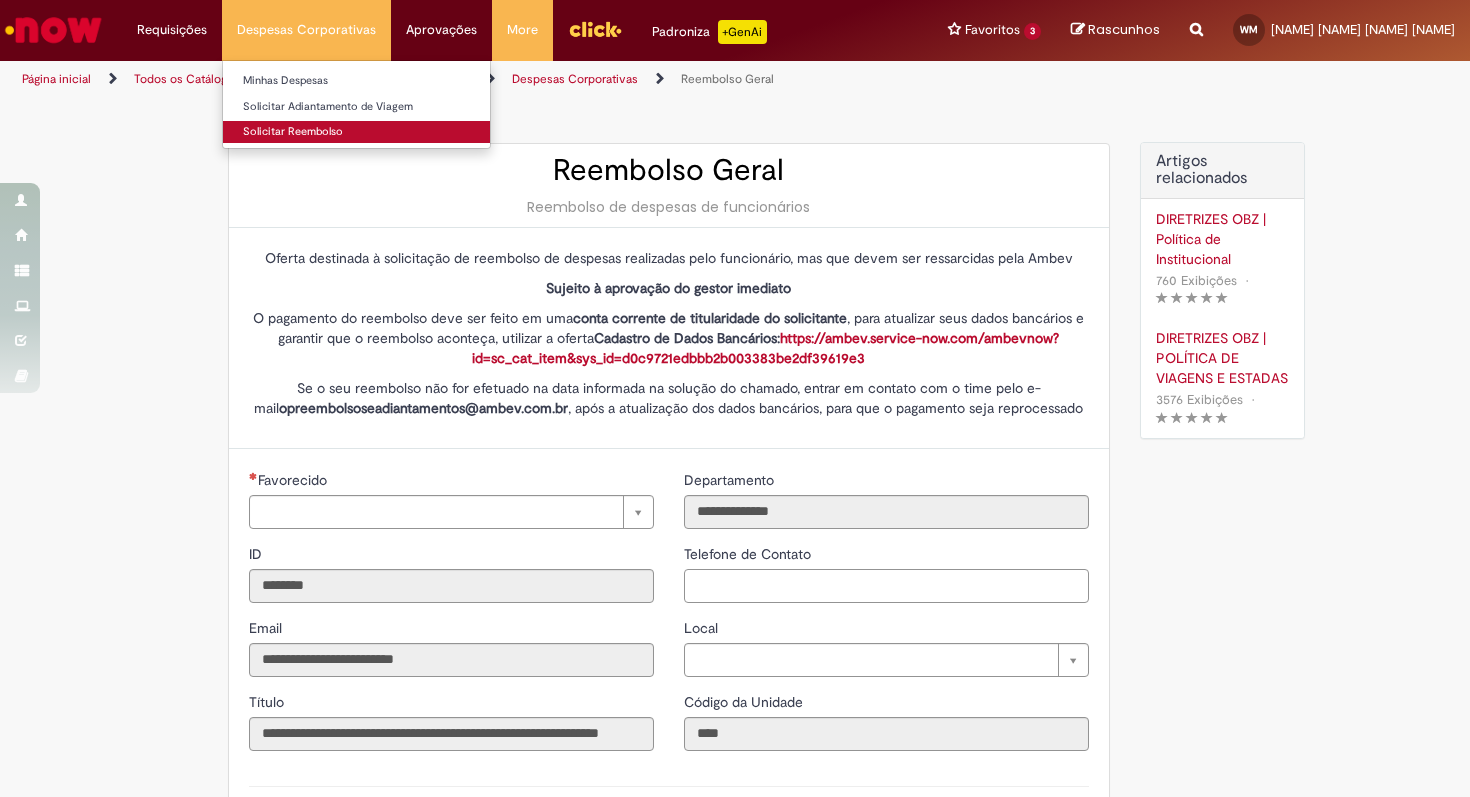 type on "**********" 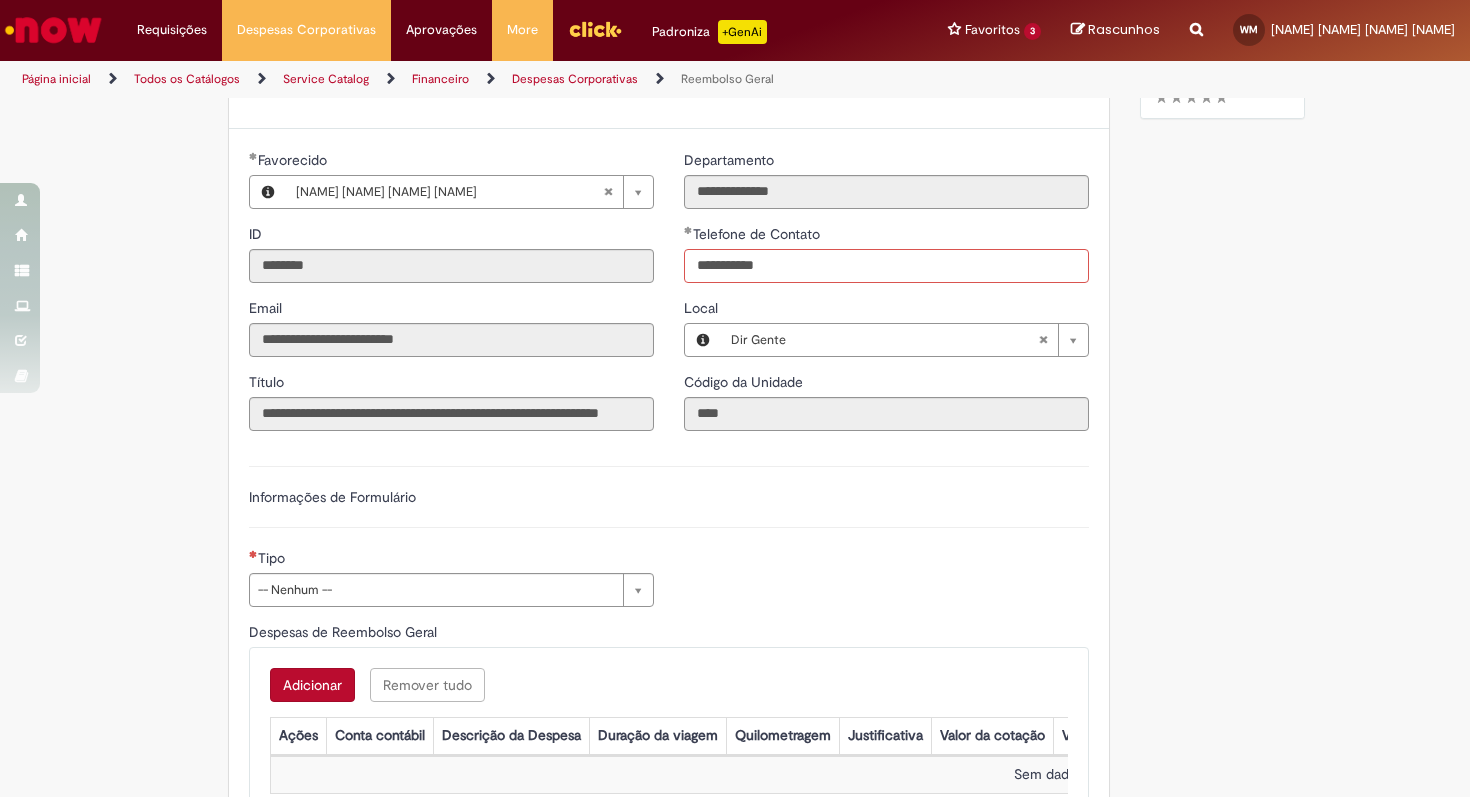 scroll, scrollTop: 368, scrollLeft: 0, axis: vertical 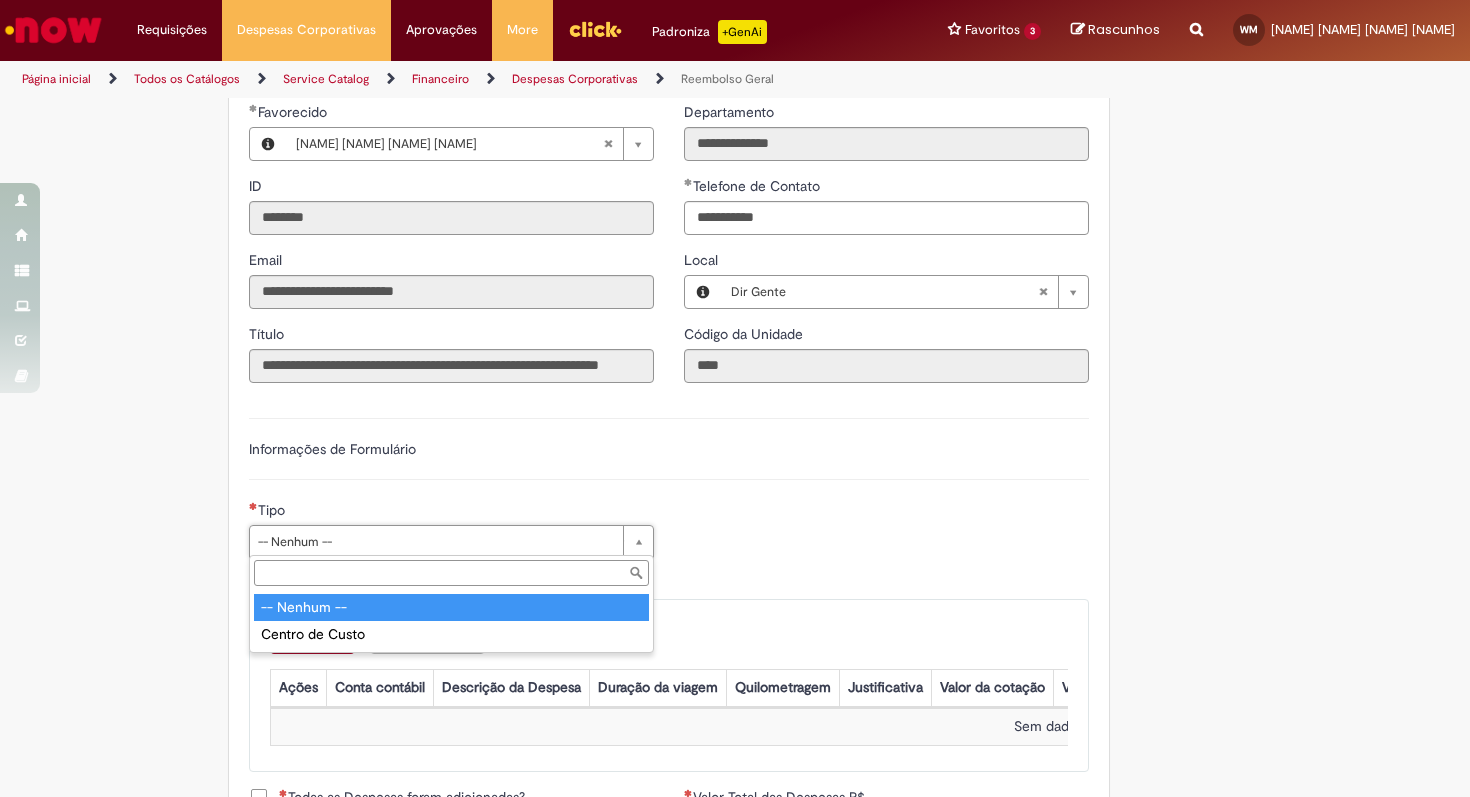 type on "**********" 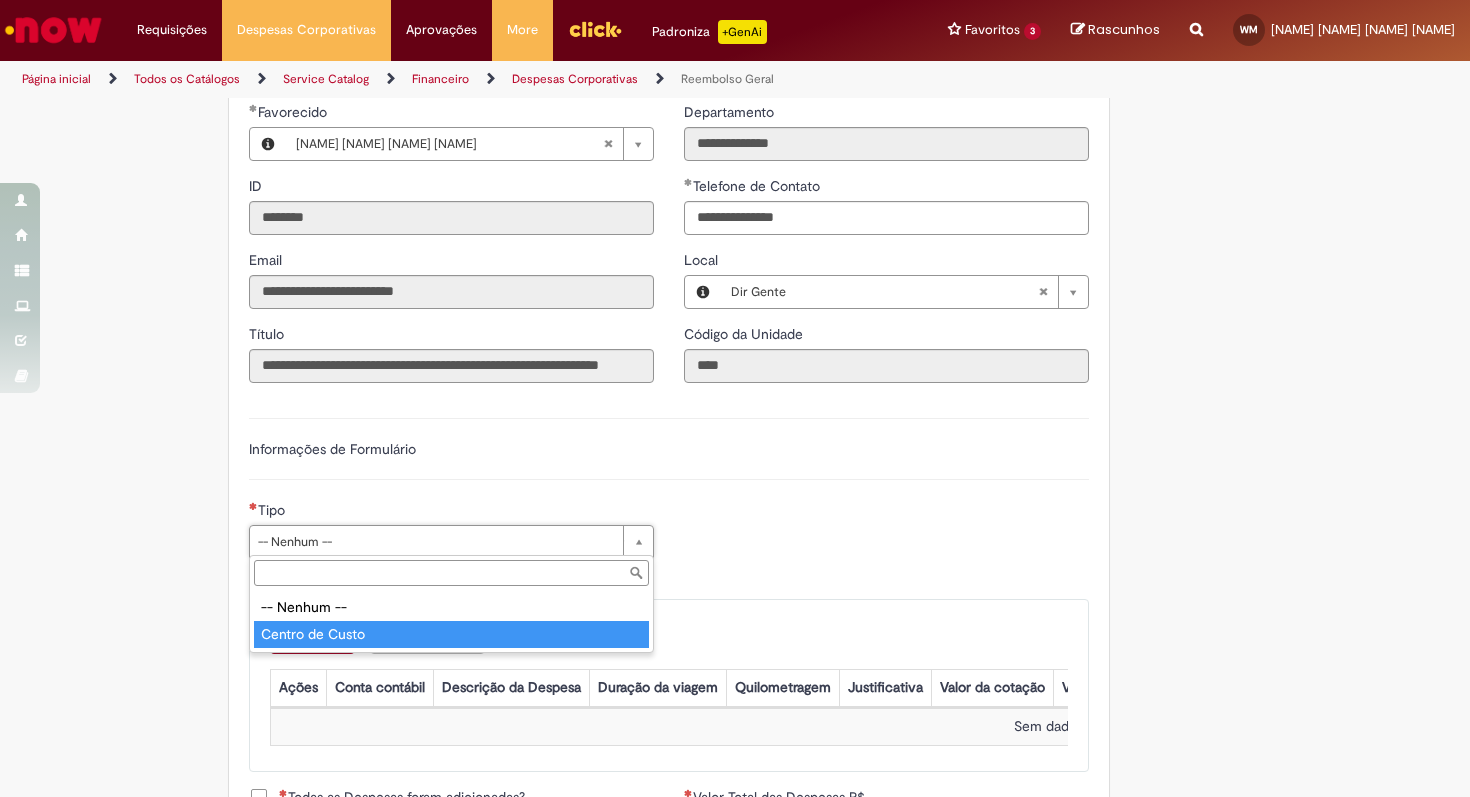 type on "**********" 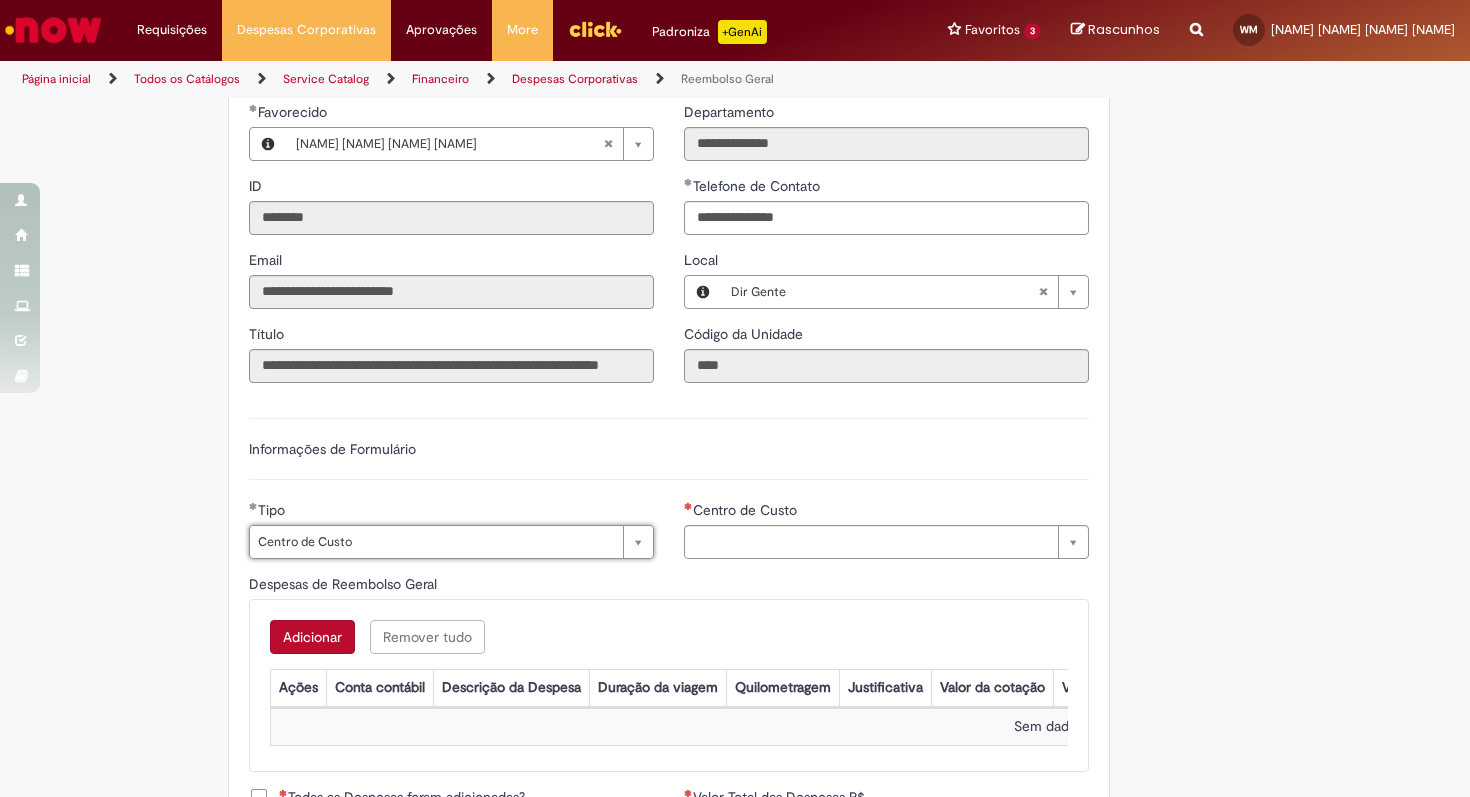 type on "**********" 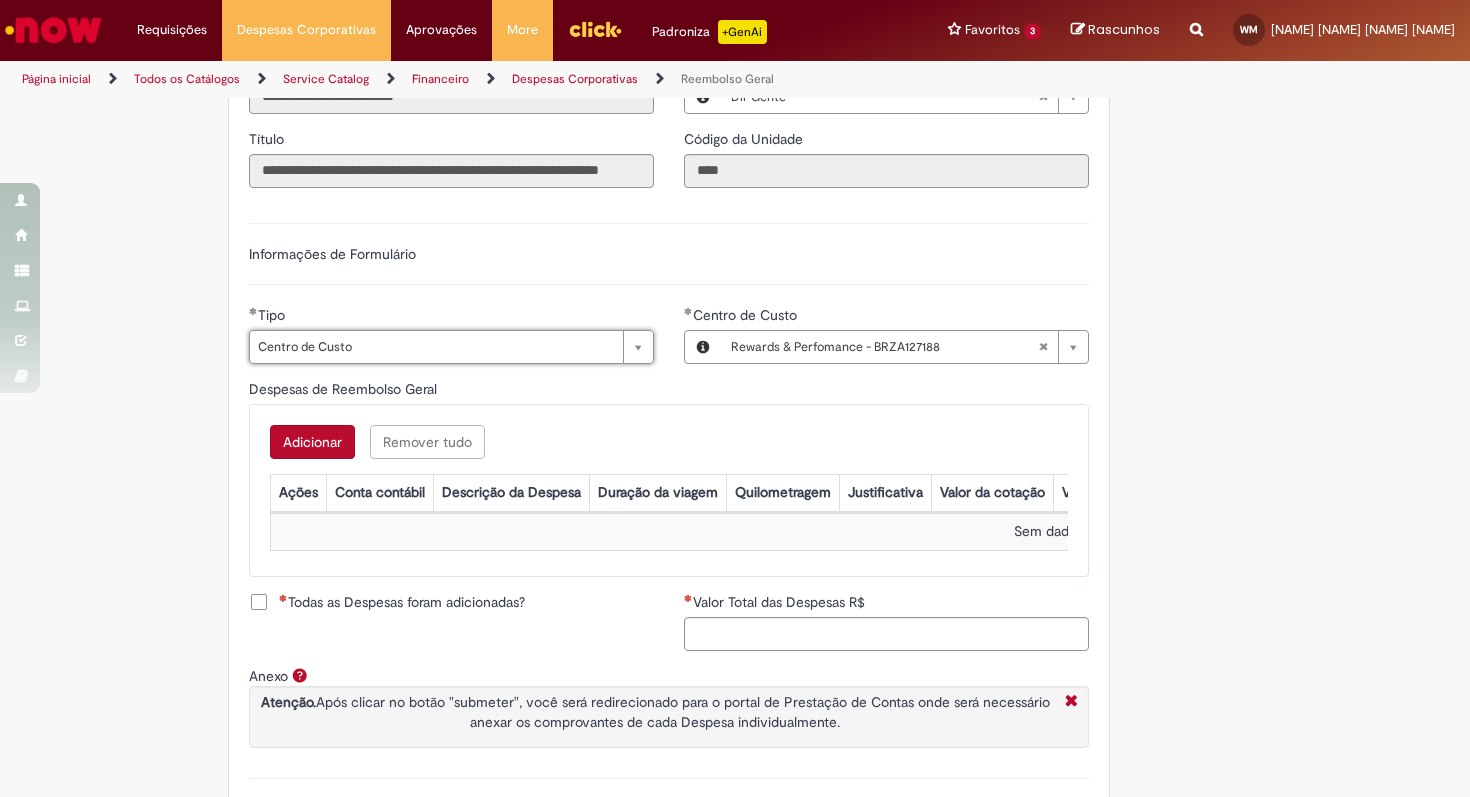 scroll, scrollTop: 566, scrollLeft: 0, axis: vertical 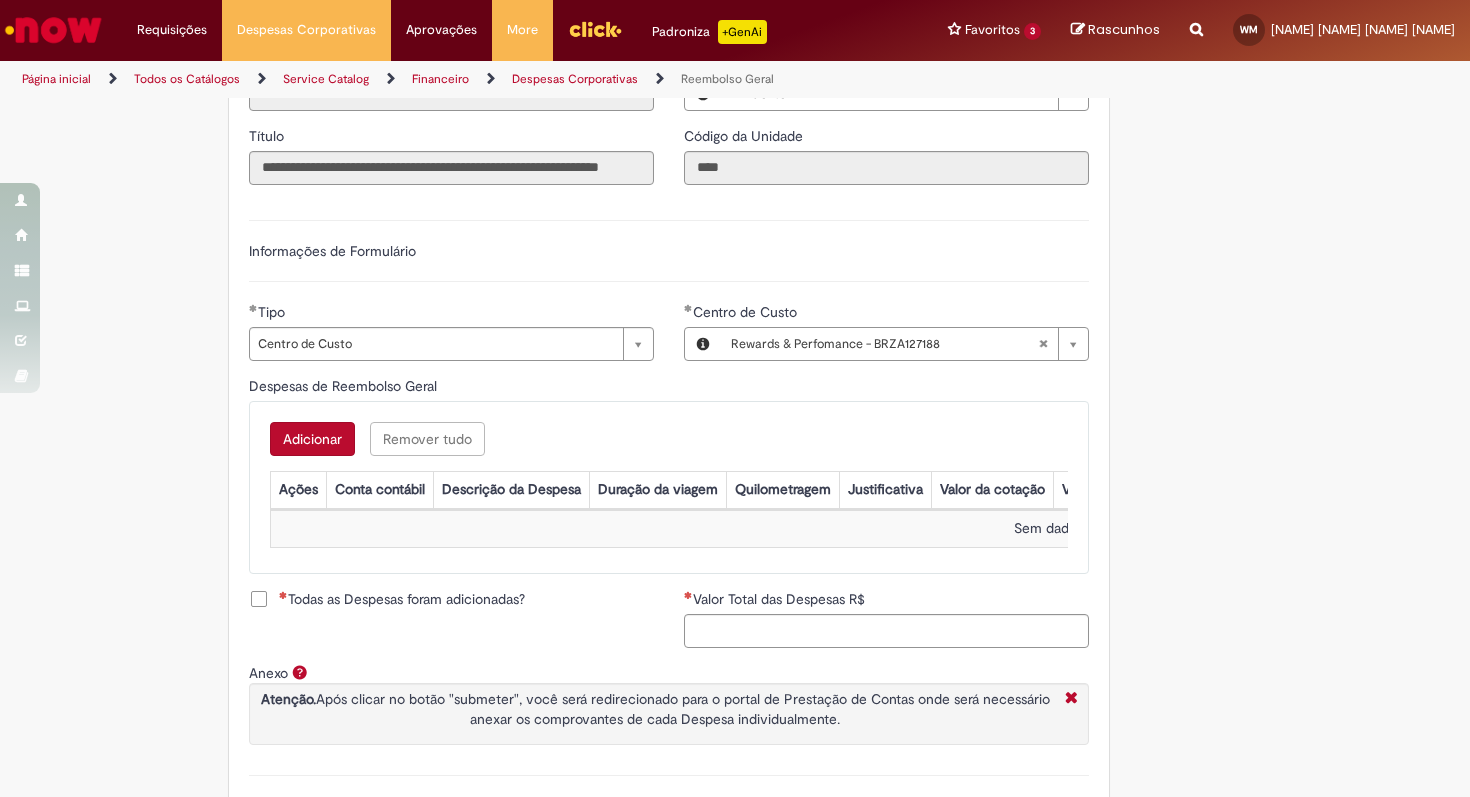 click on "Adicionar" at bounding box center [312, 439] 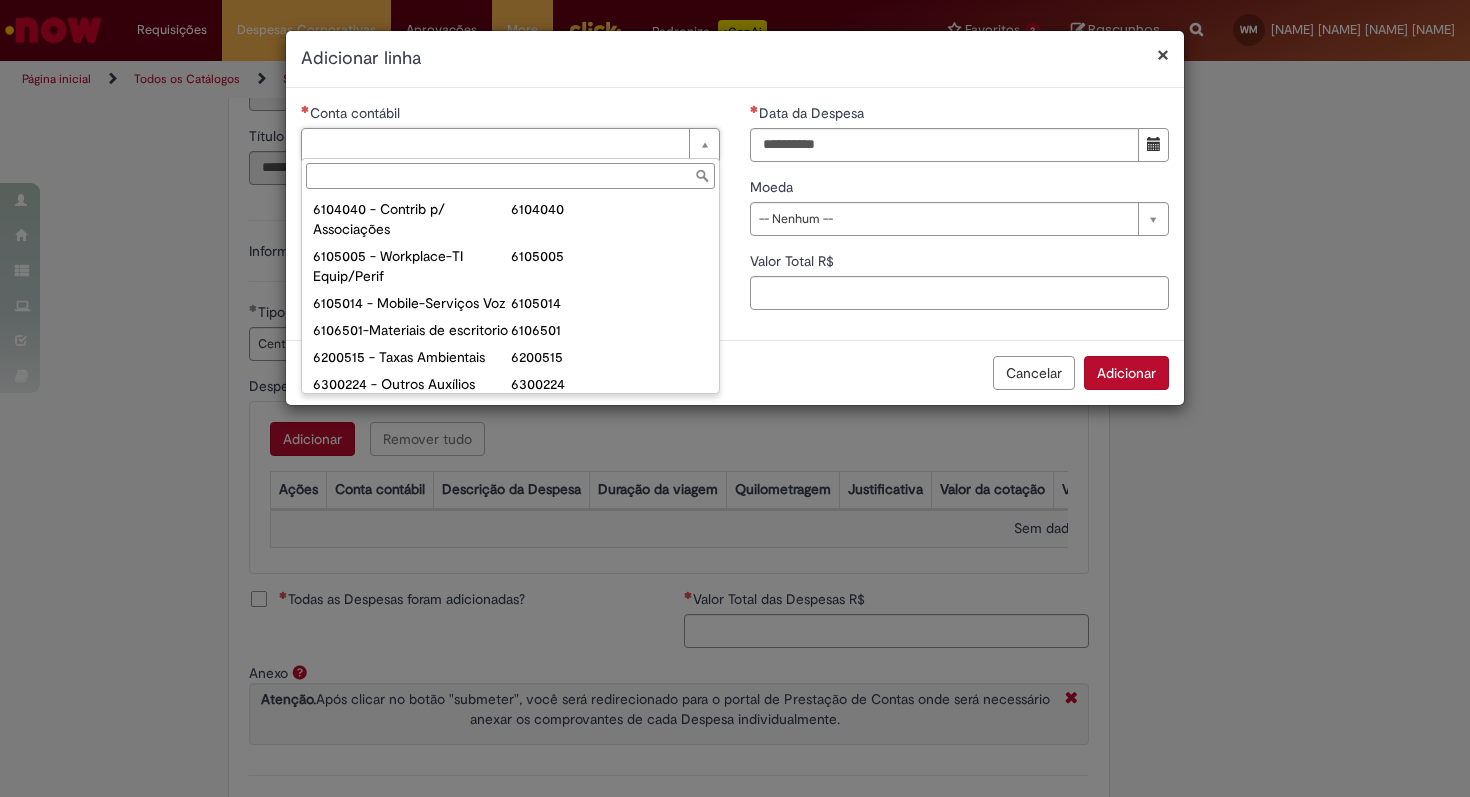 scroll, scrollTop: 1144, scrollLeft: 0, axis: vertical 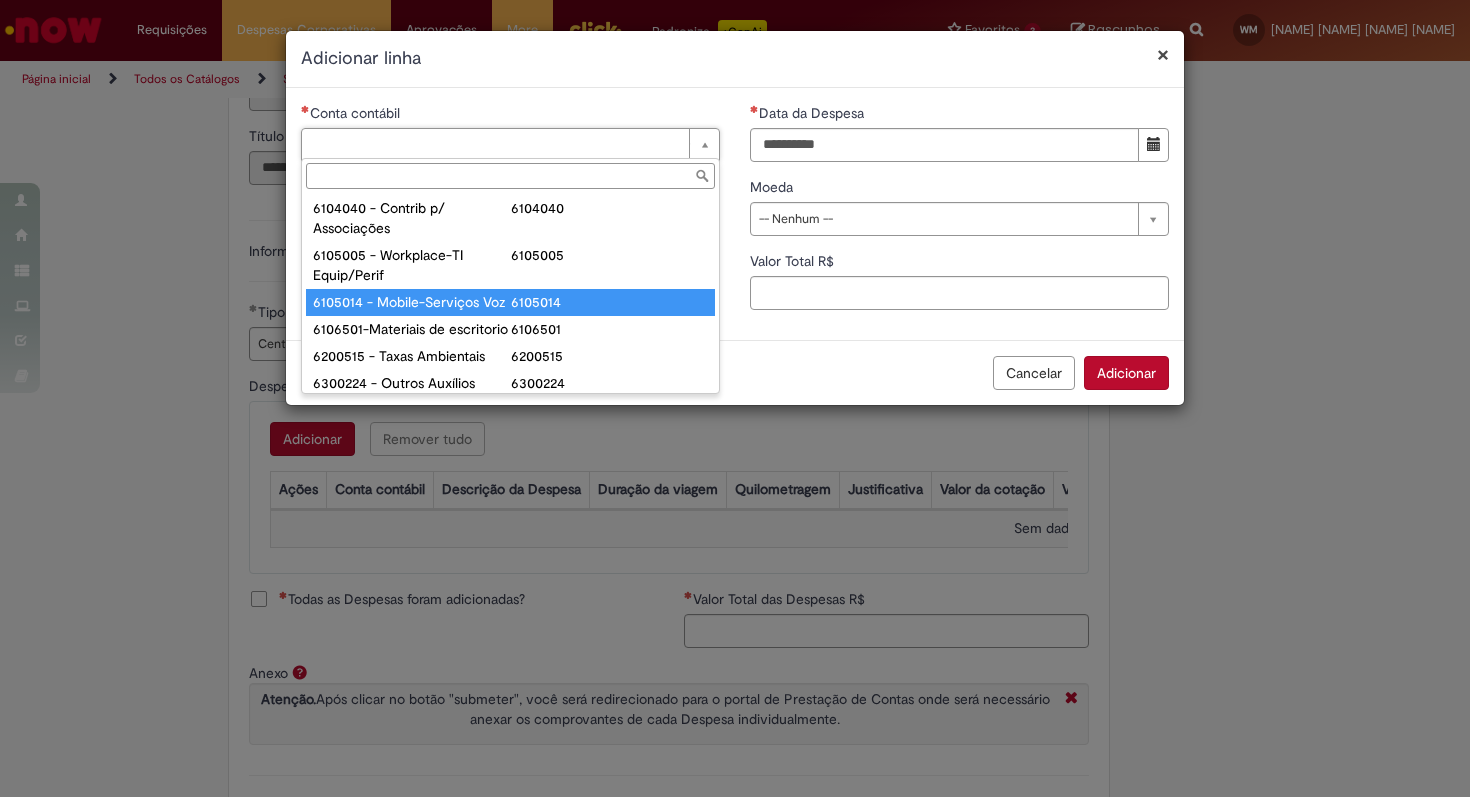 type on "**********" 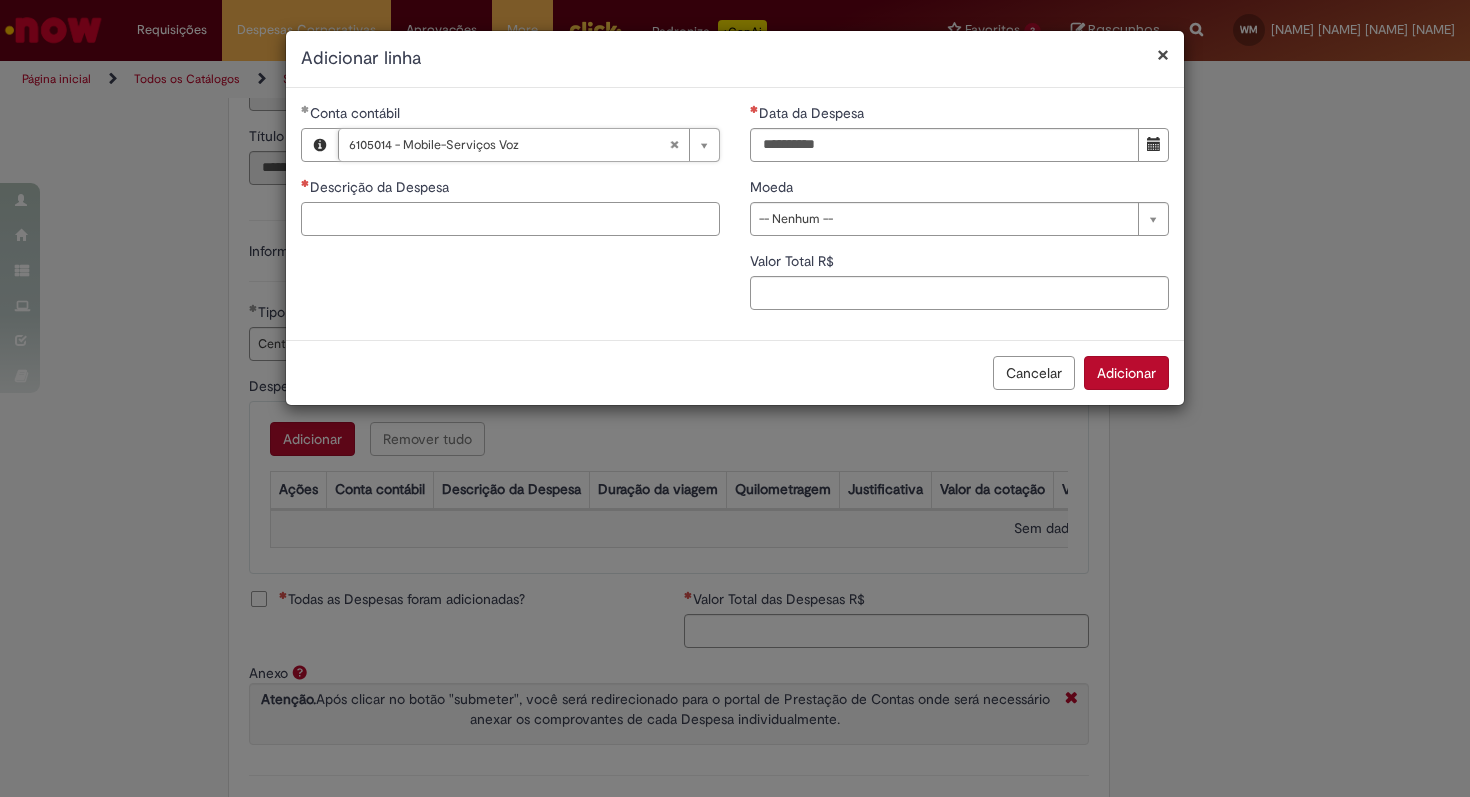 click on "Descrição da Despesa" at bounding box center (510, 219) 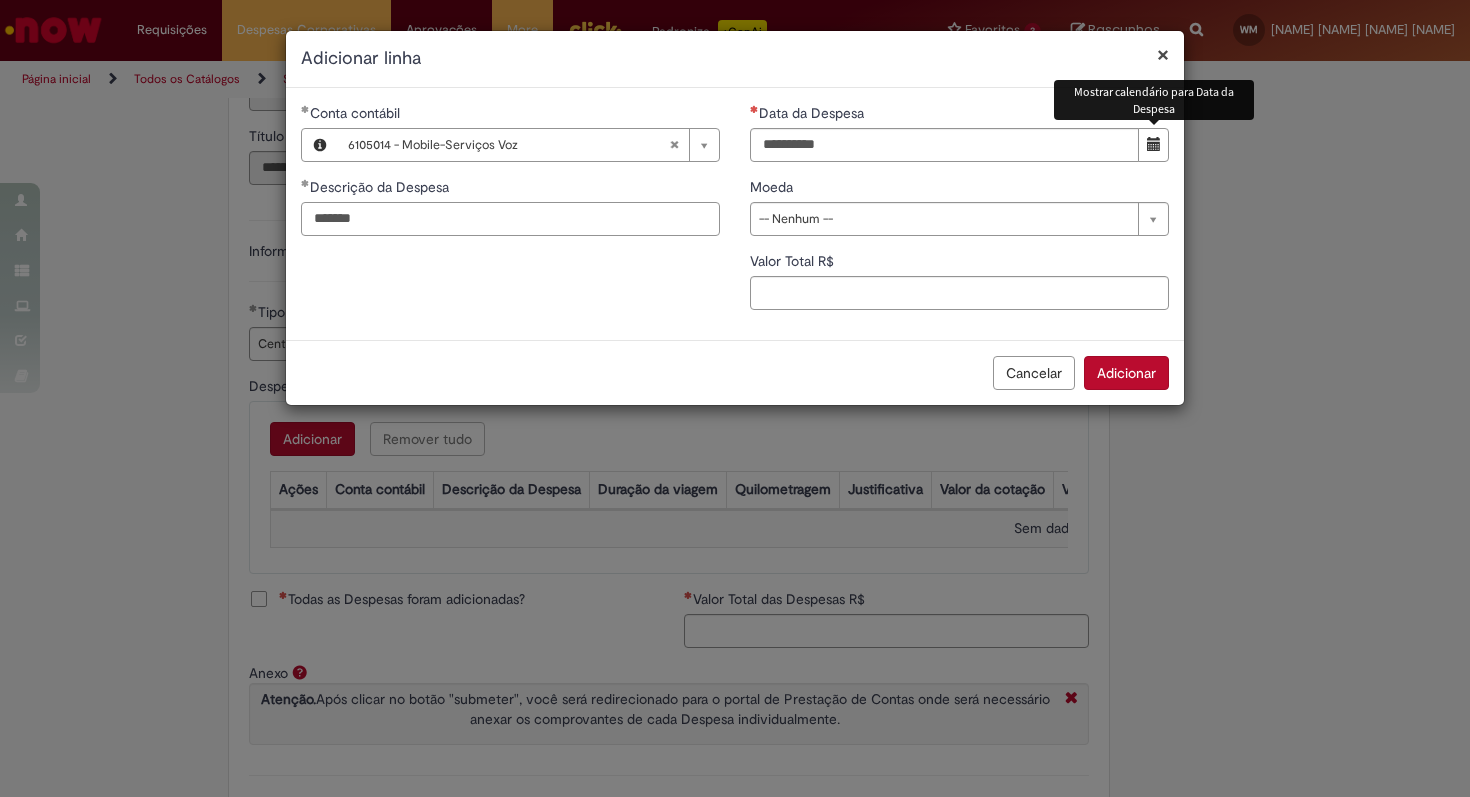 type on "*******" 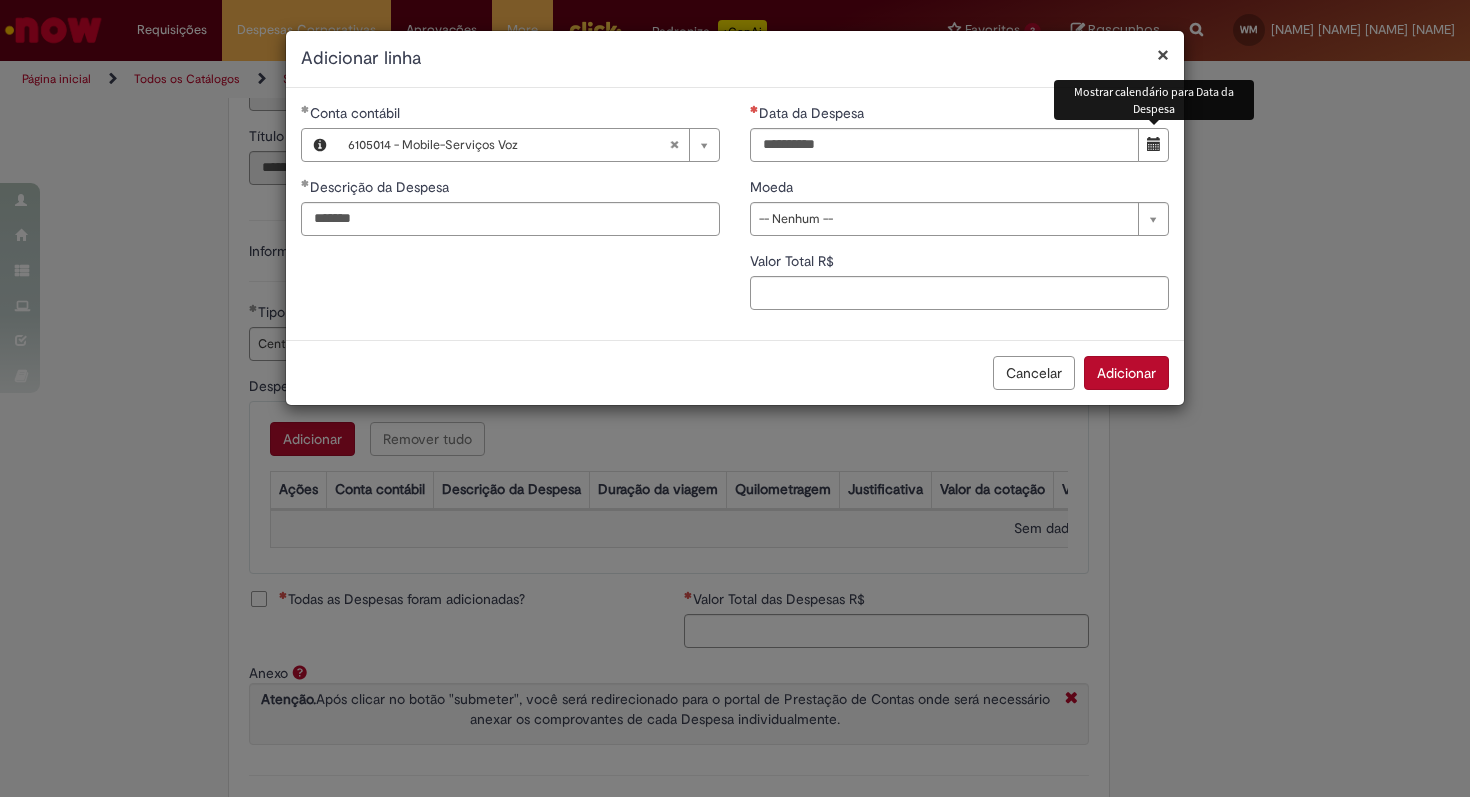 click at bounding box center [1153, 145] 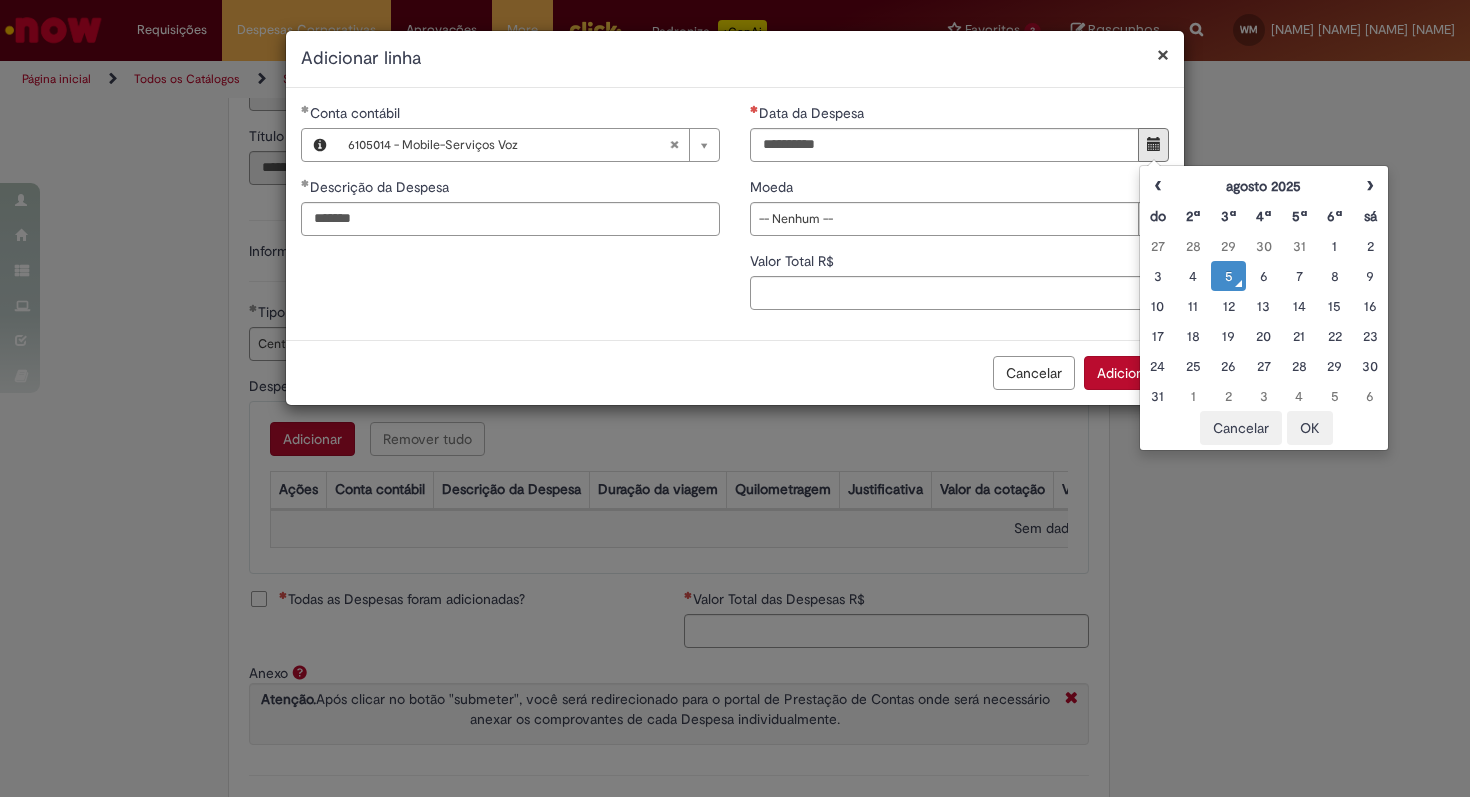 click on "5" at bounding box center [1228, 276] 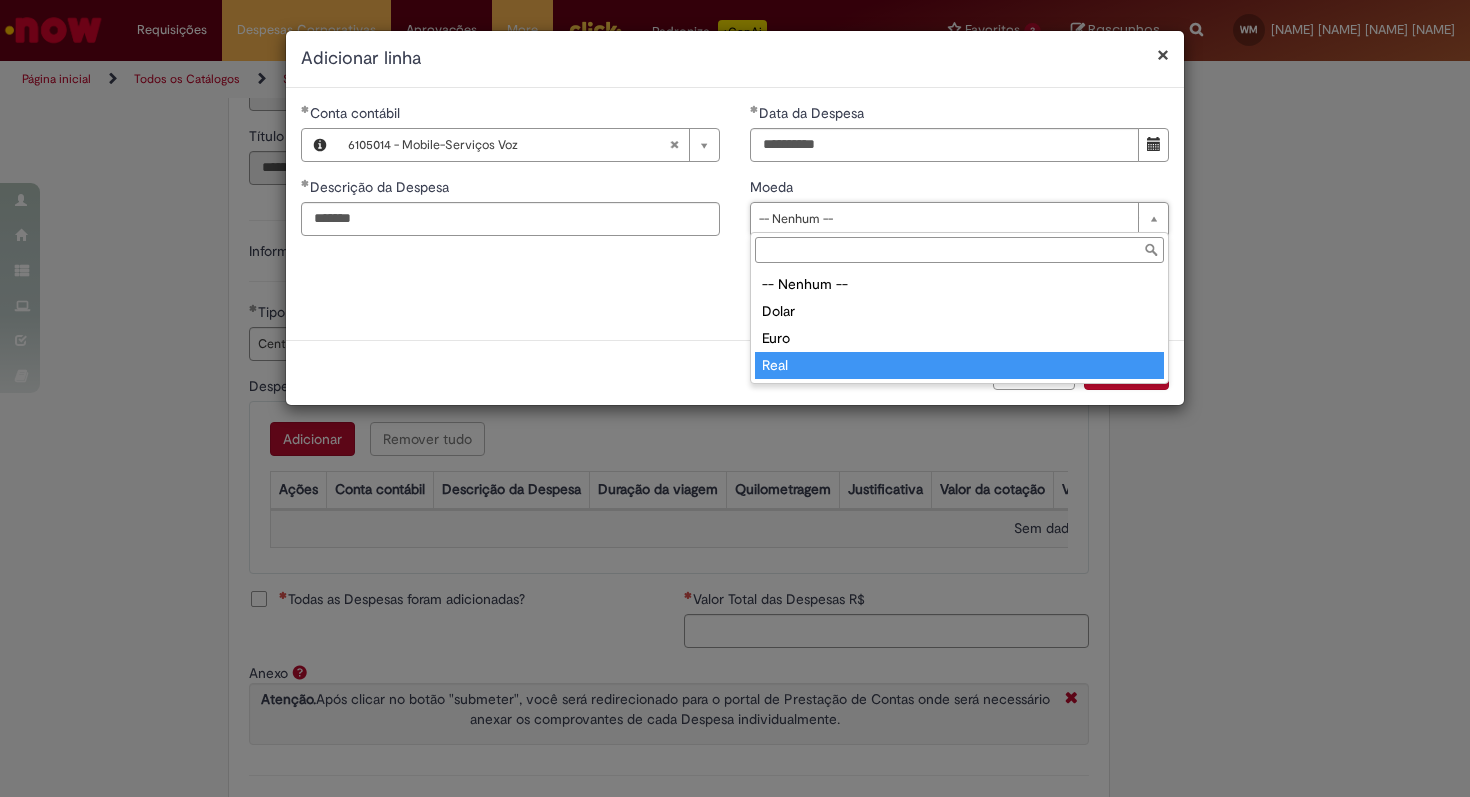type on "****" 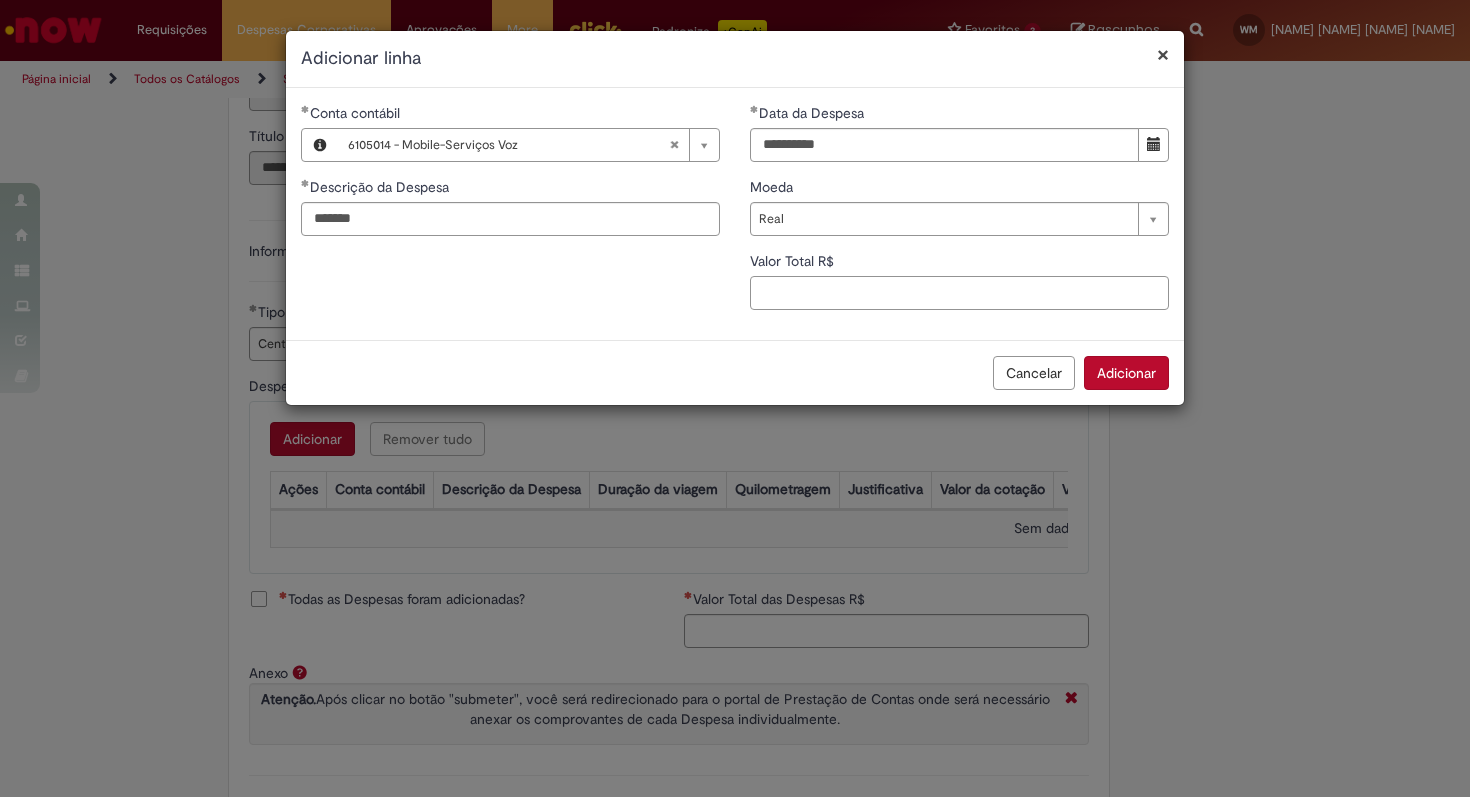click on "Valor Total R$" at bounding box center (959, 293) 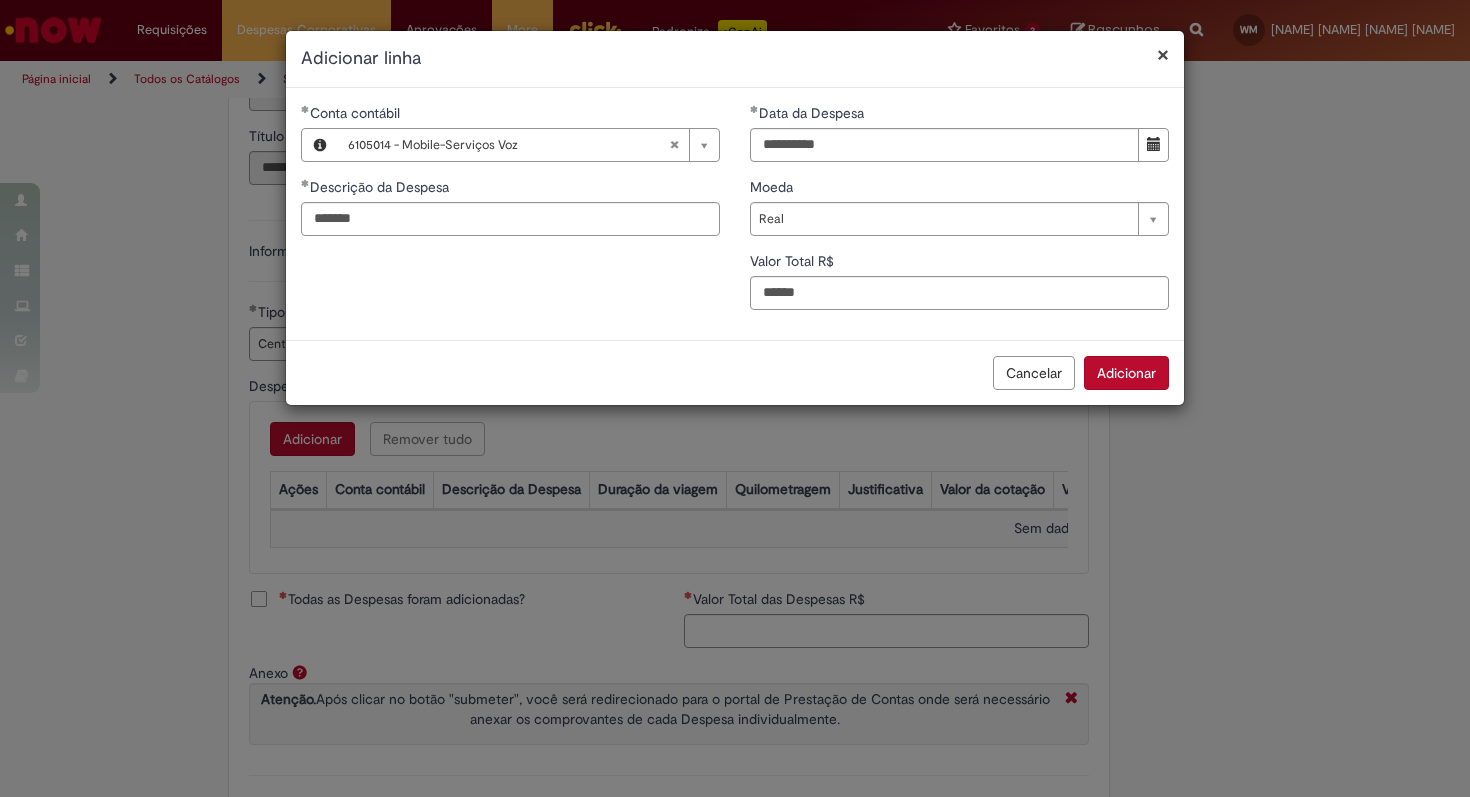 type on "***" 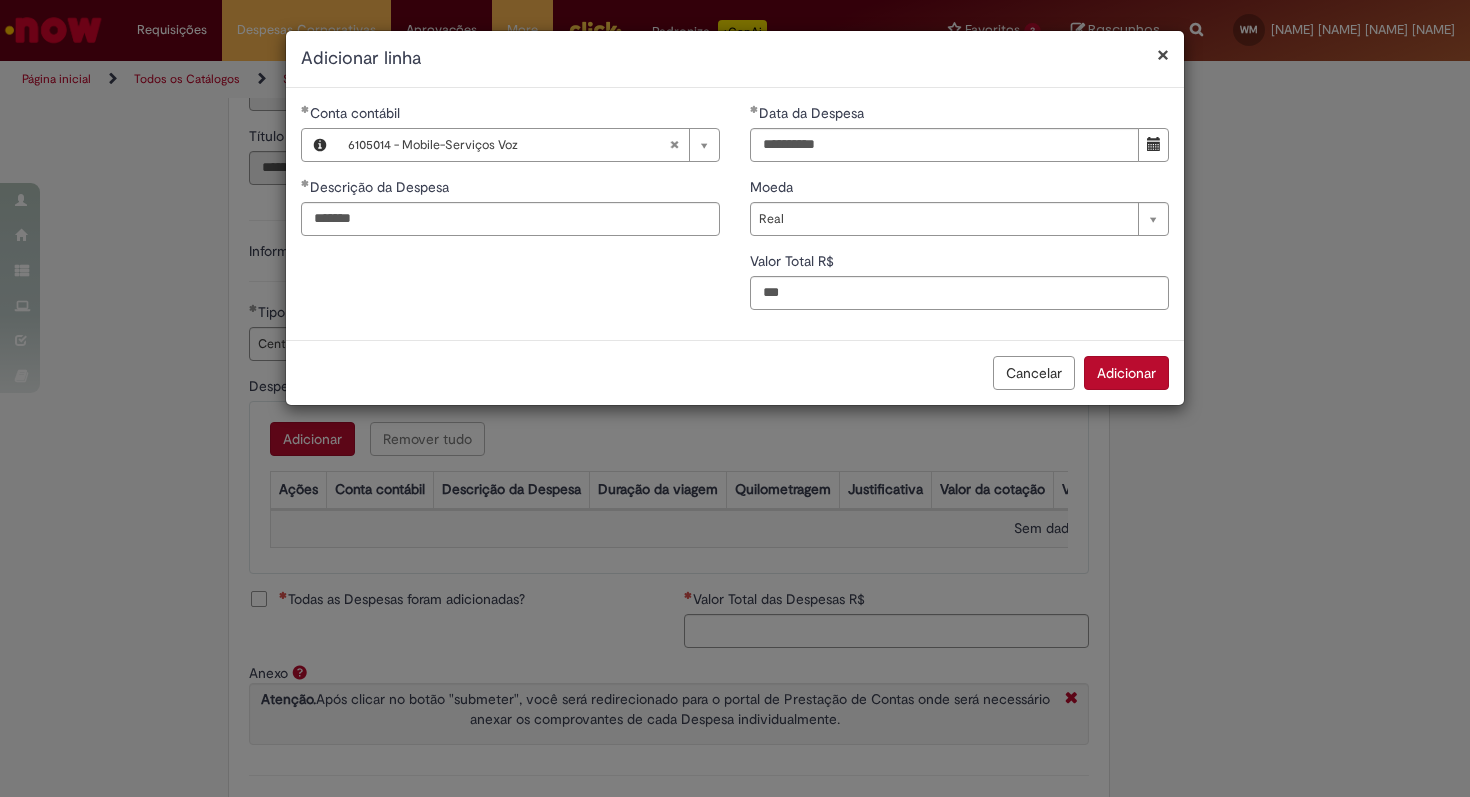 click on "Adicionar" at bounding box center (1126, 373) 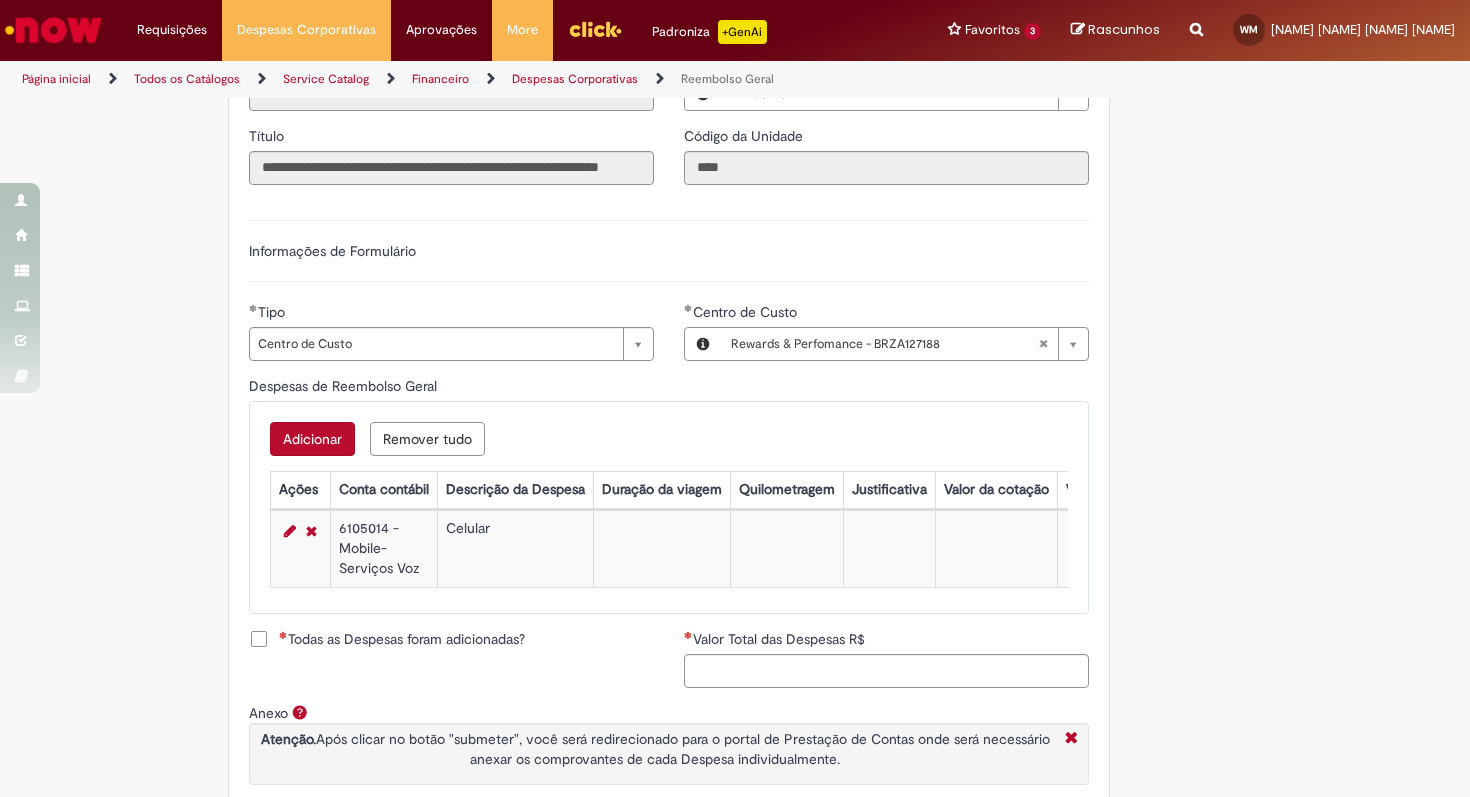 click on "Todas as Despesas foram adicionadas?" at bounding box center [402, 639] 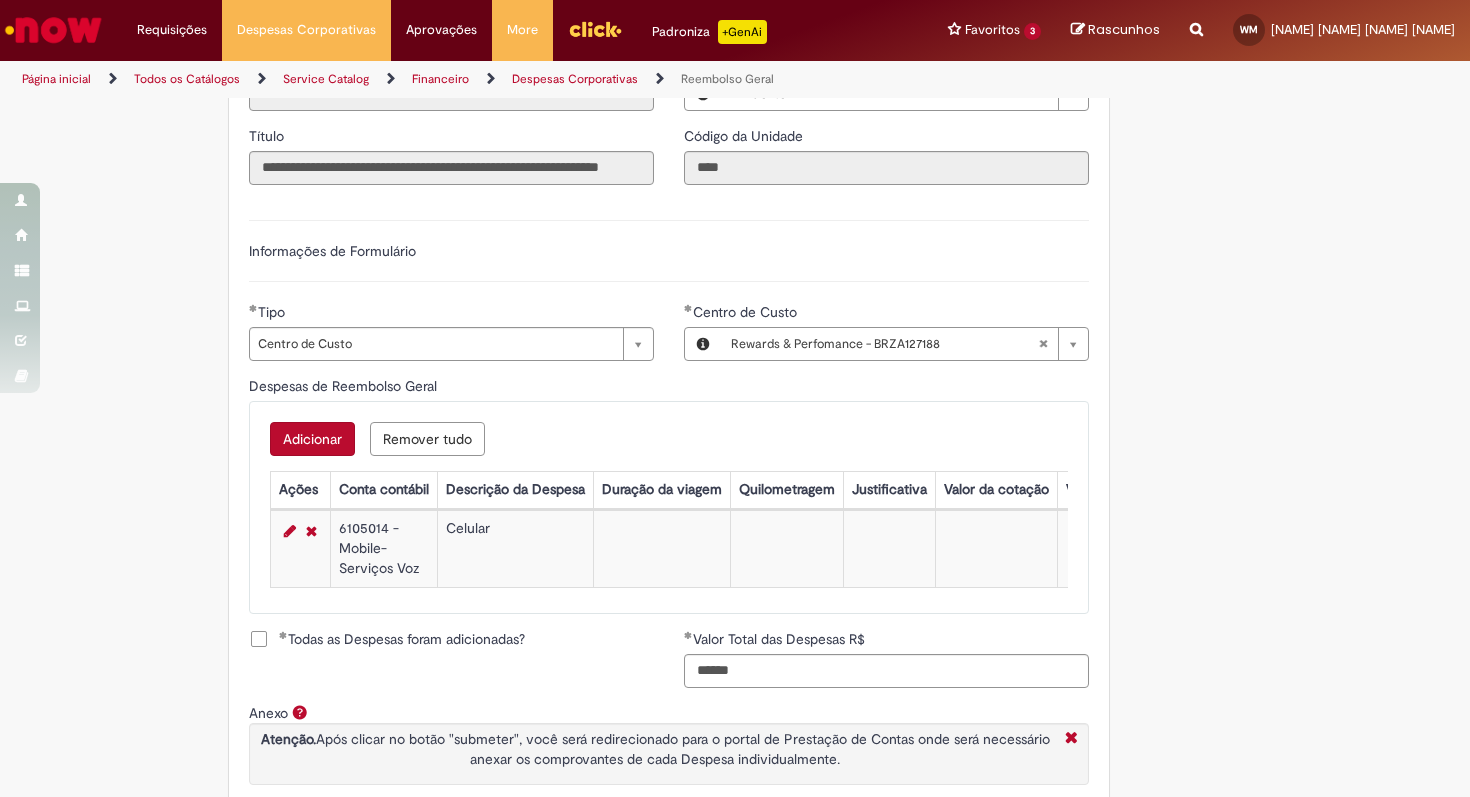 scroll, scrollTop: 723, scrollLeft: 0, axis: vertical 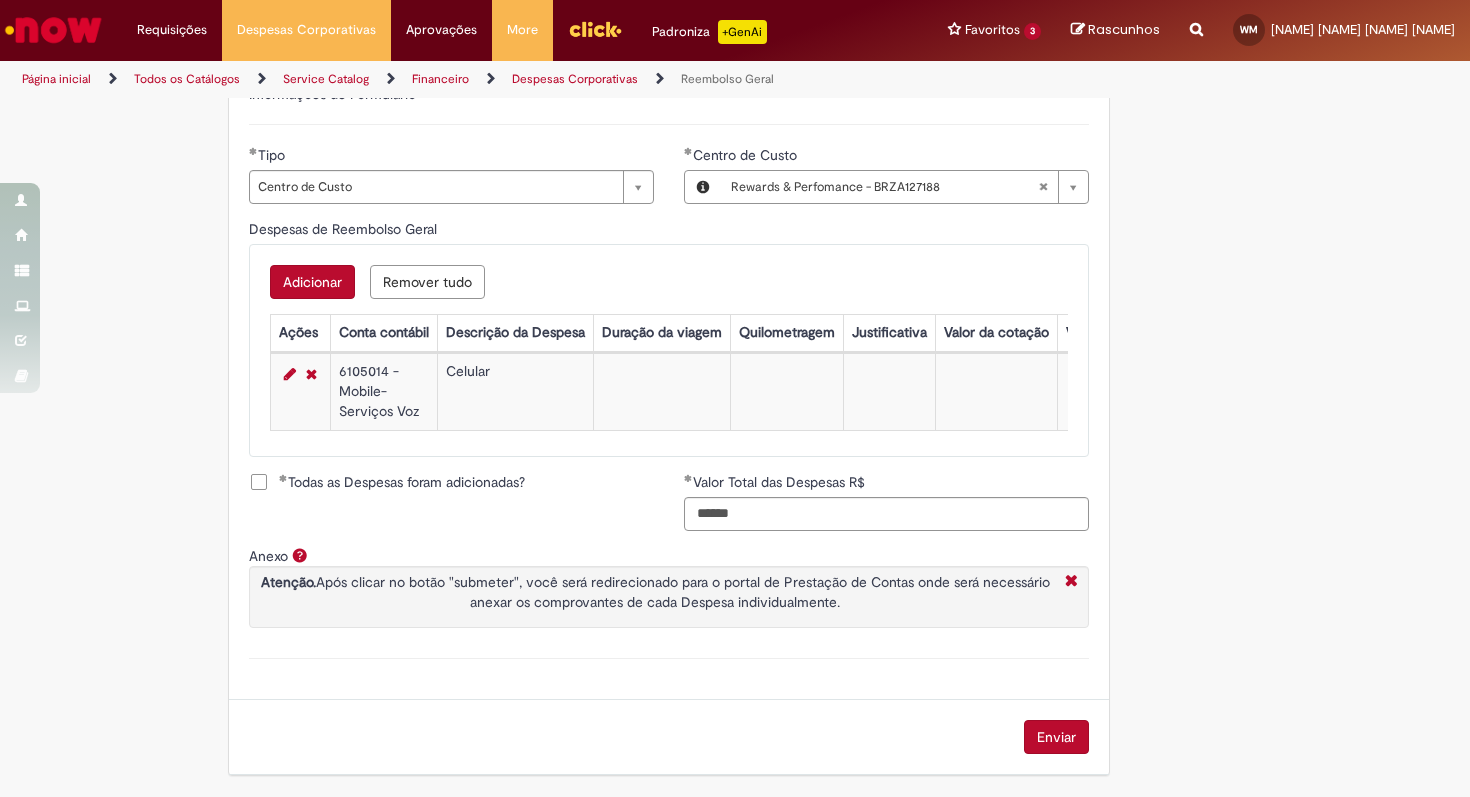 click on "Enviar" at bounding box center [1056, 737] 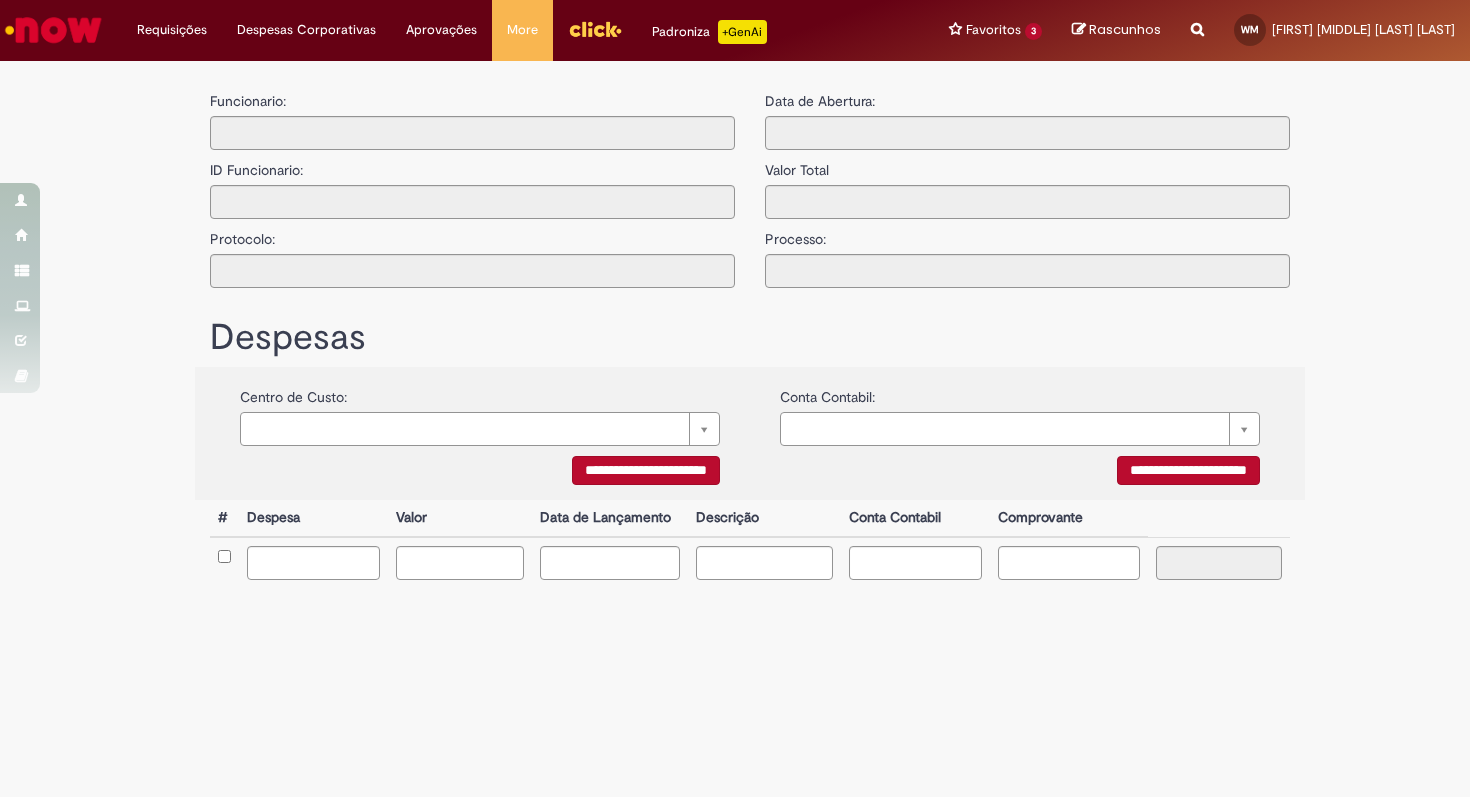type on "**********" 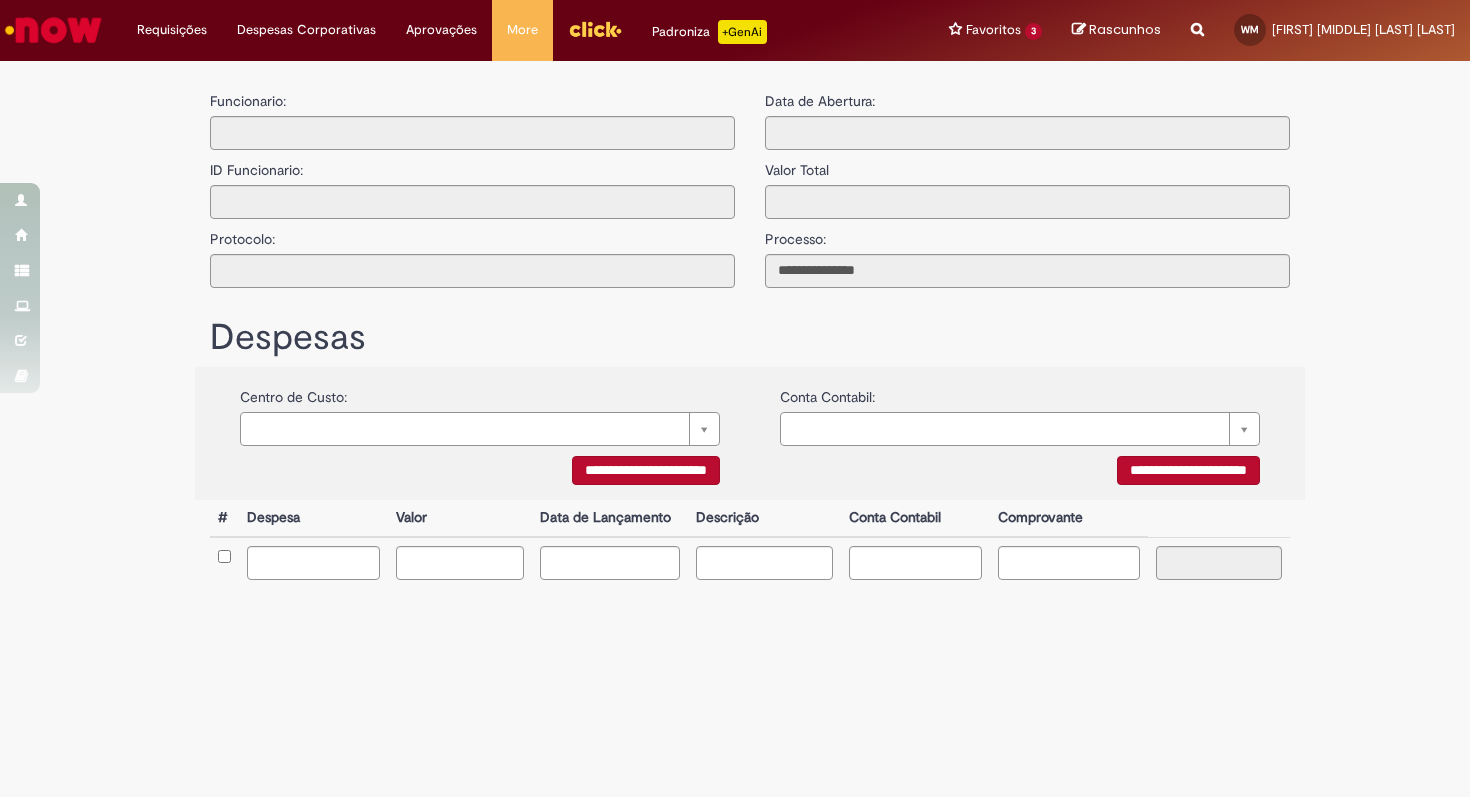 scroll, scrollTop: 0, scrollLeft: 0, axis: both 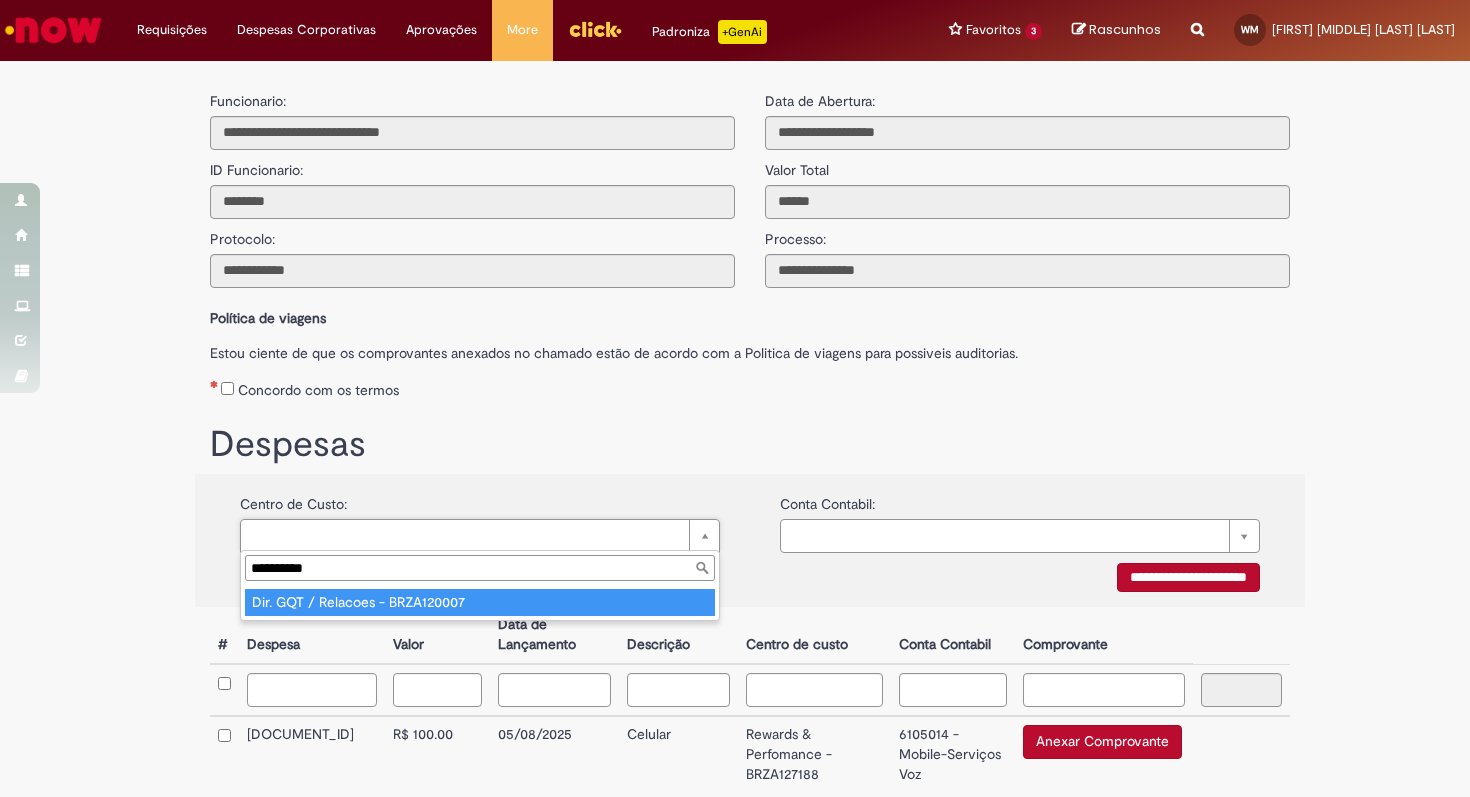 type on "**********" 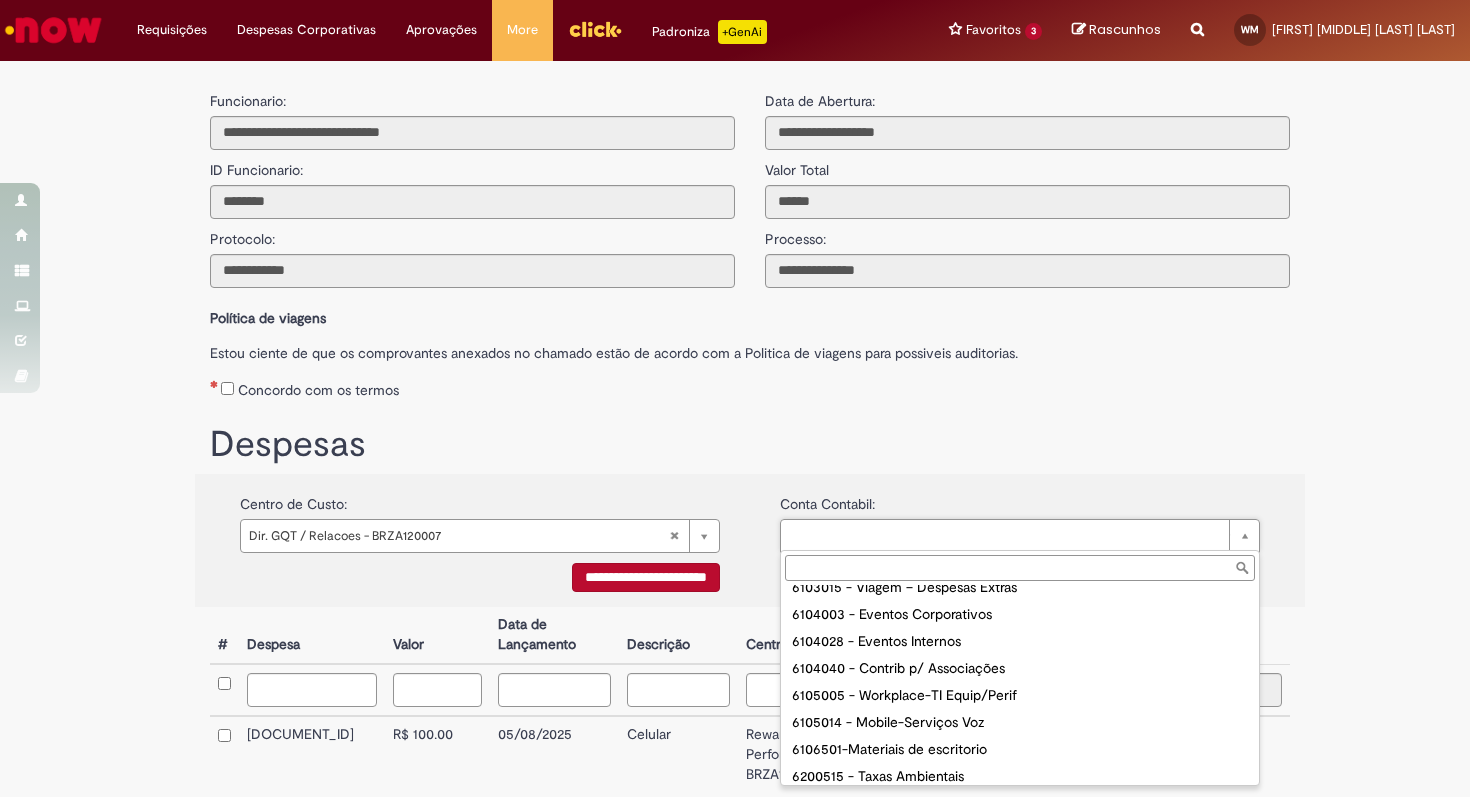 scroll, scrollTop: 640, scrollLeft: 0, axis: vertical 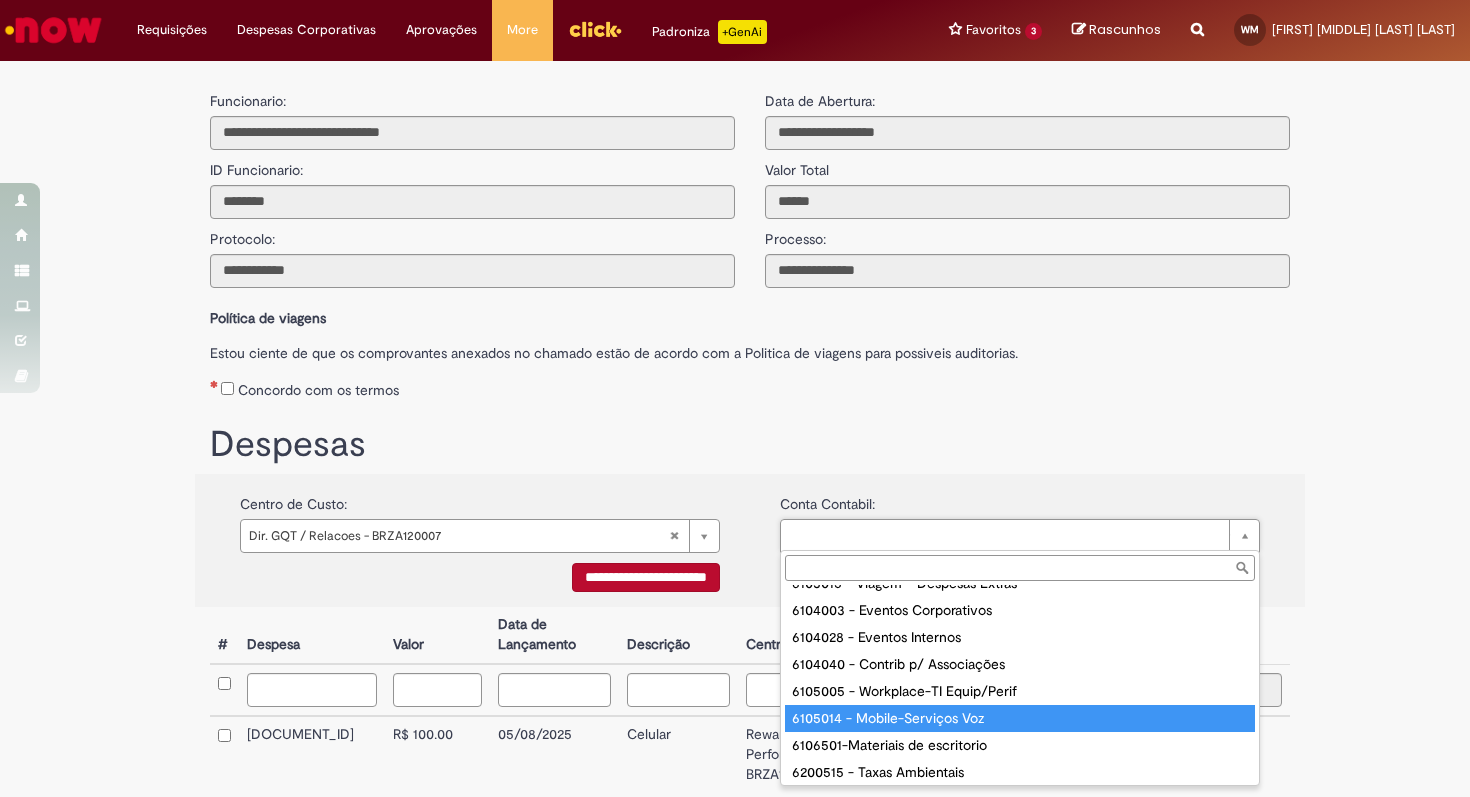 type on "**********" 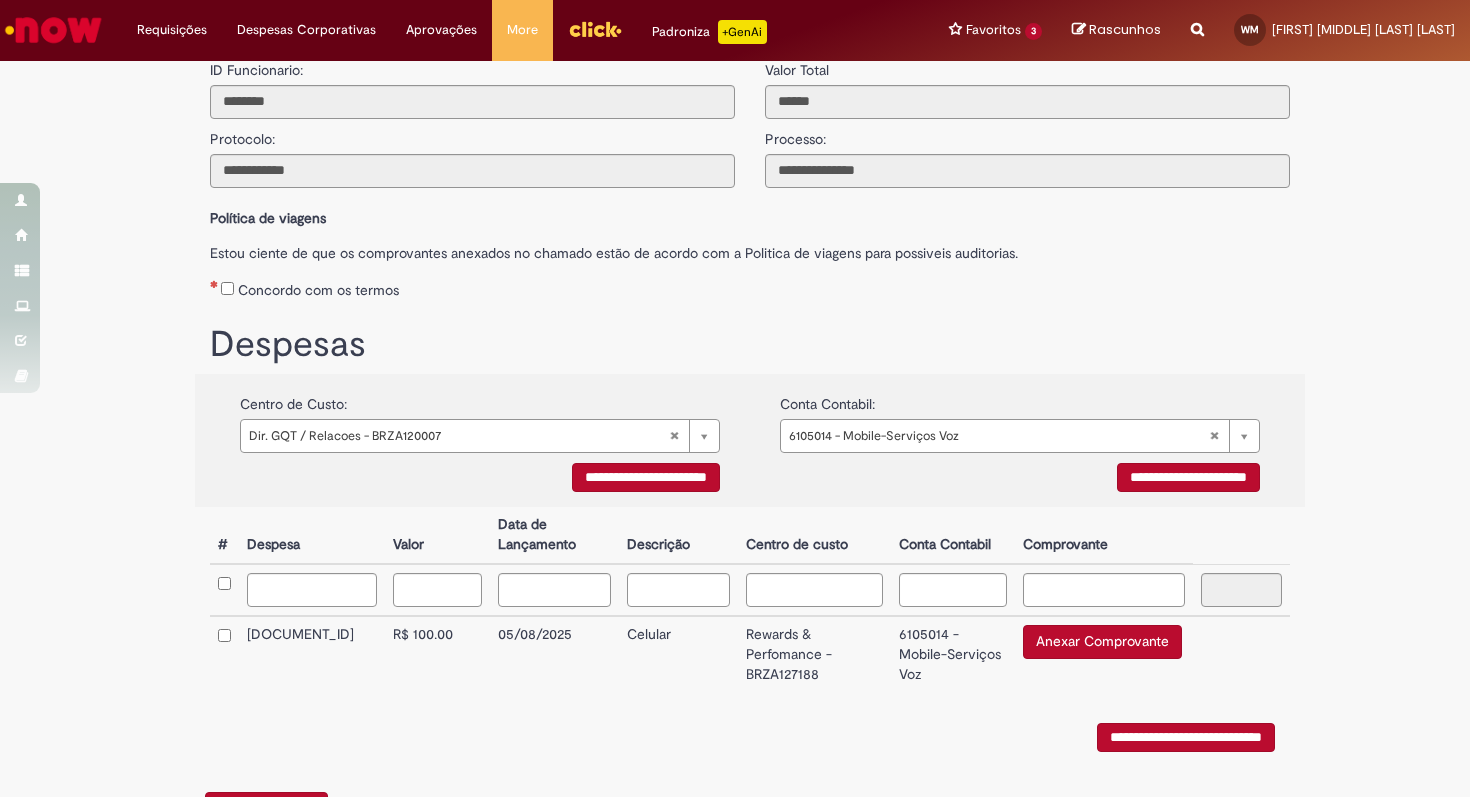 scroll, scrollTop: 183, scrollLeft: 0, axis: vertical 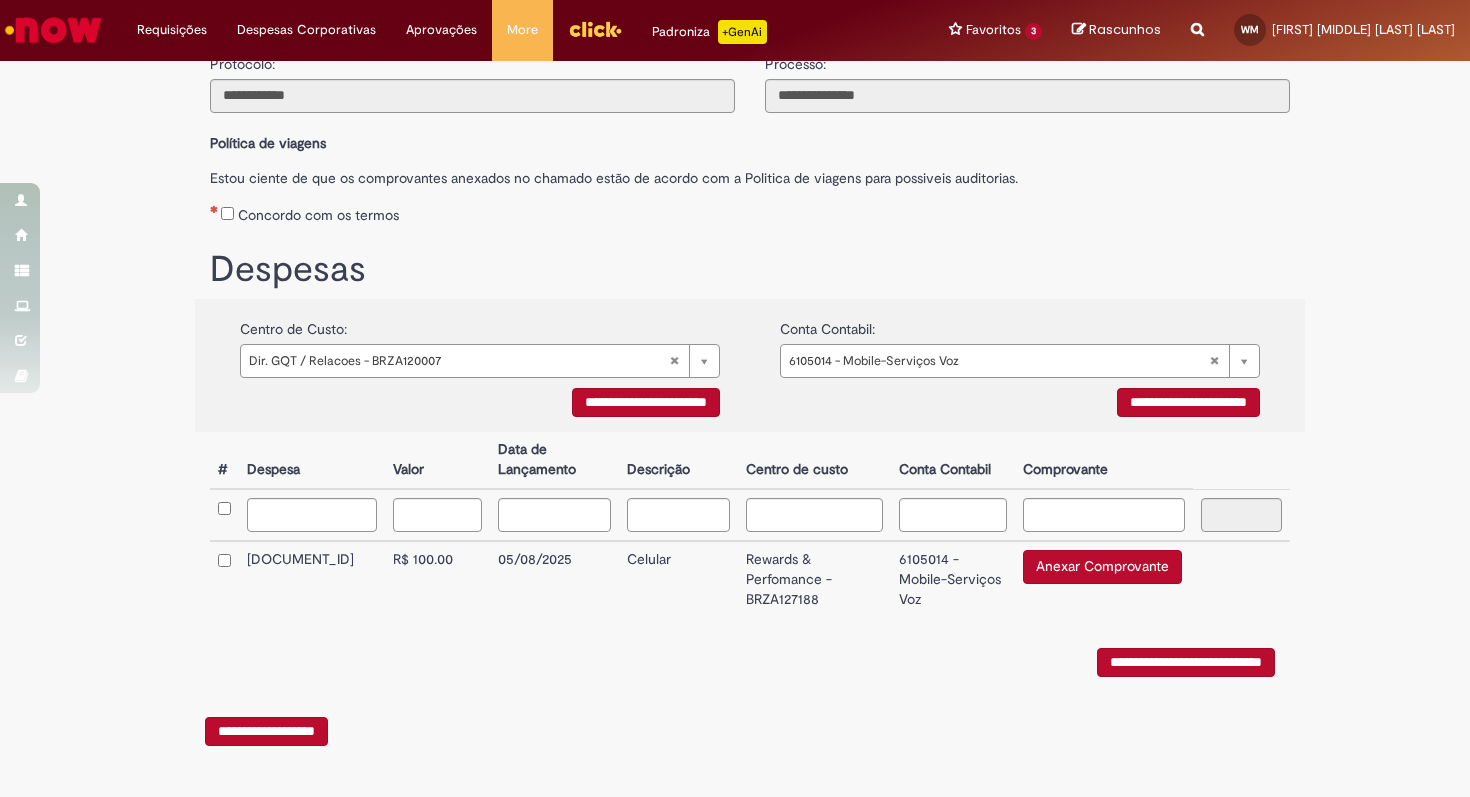 click on "Anexar Comprovante" at bounding box center (1102, 567) 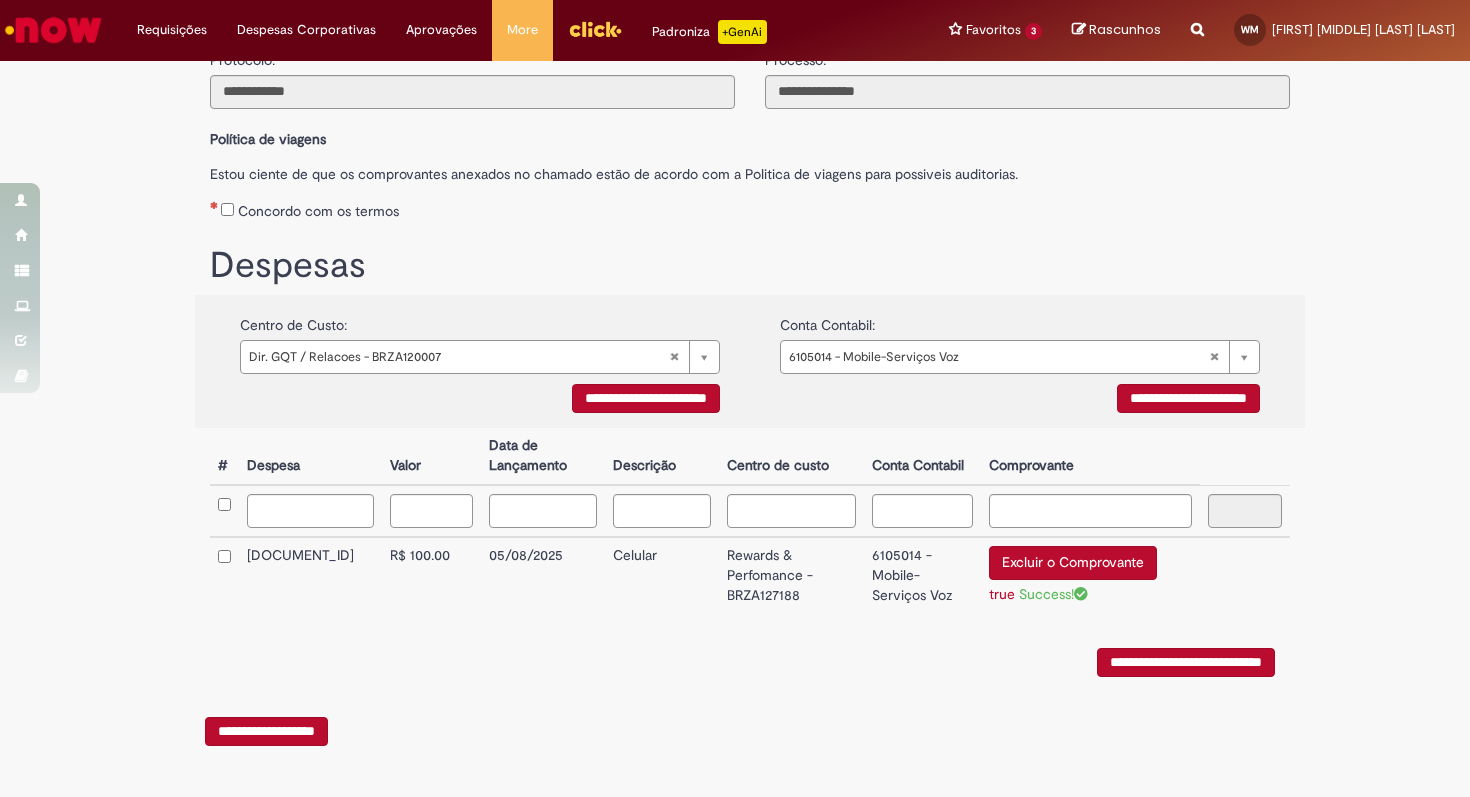 click on "**********" at bounding box center (1186, 662) 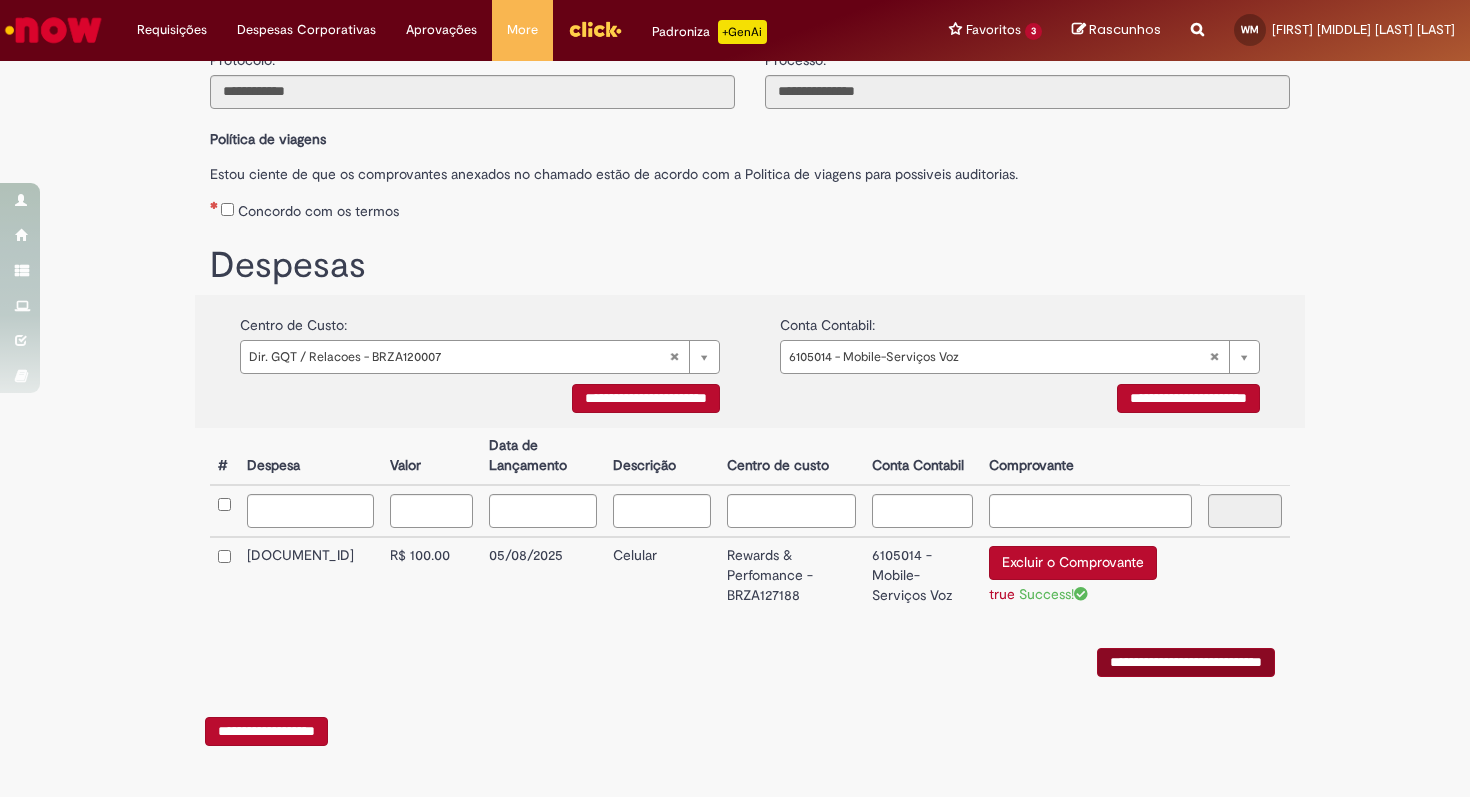 scroll, scrollTop: 0, scrollLeft: 0, axis: both 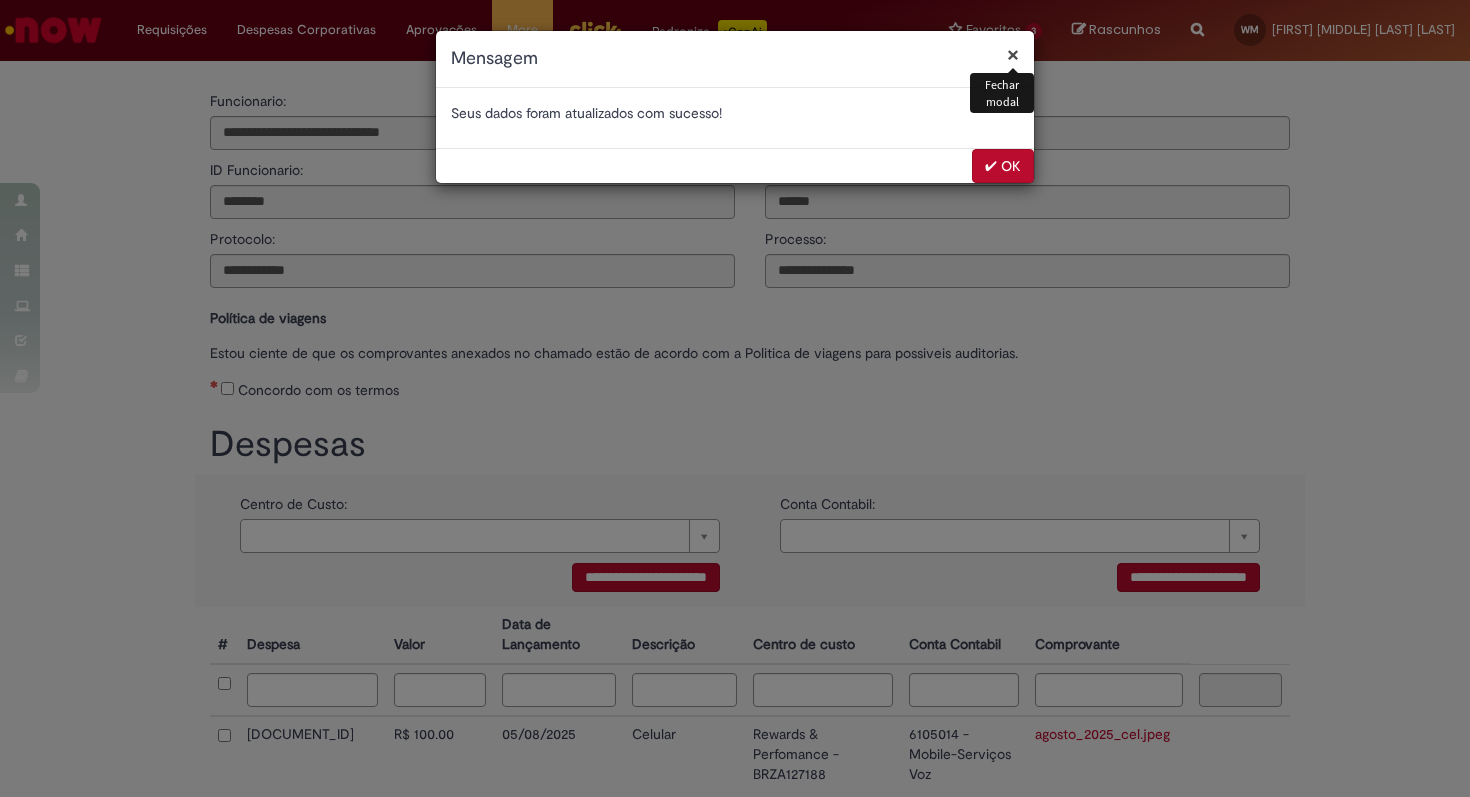 click on "✔ OK" at bounding box center [1003, 166] 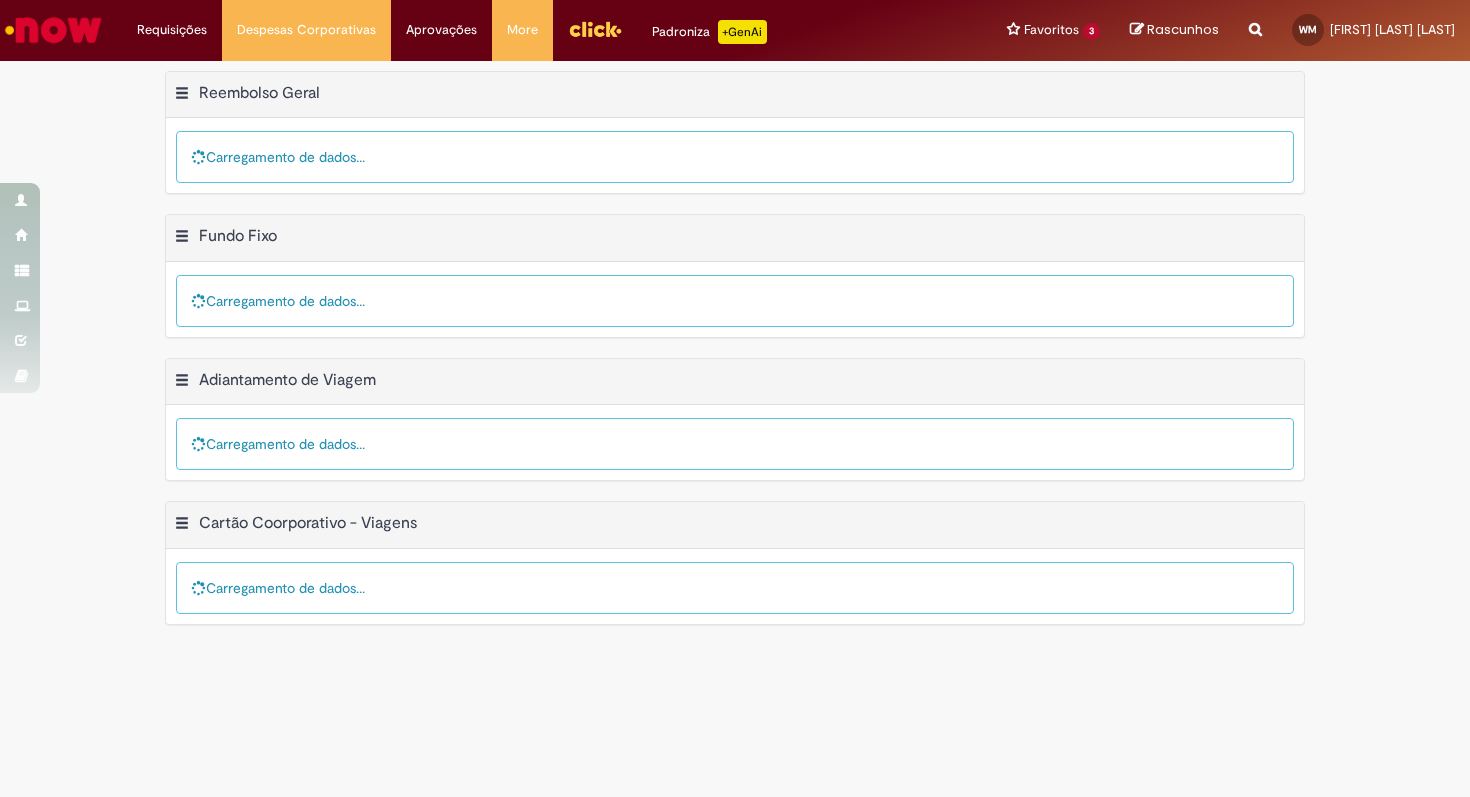 scroll, scrollTop: 0, scrollLeft: 0, axis: both 